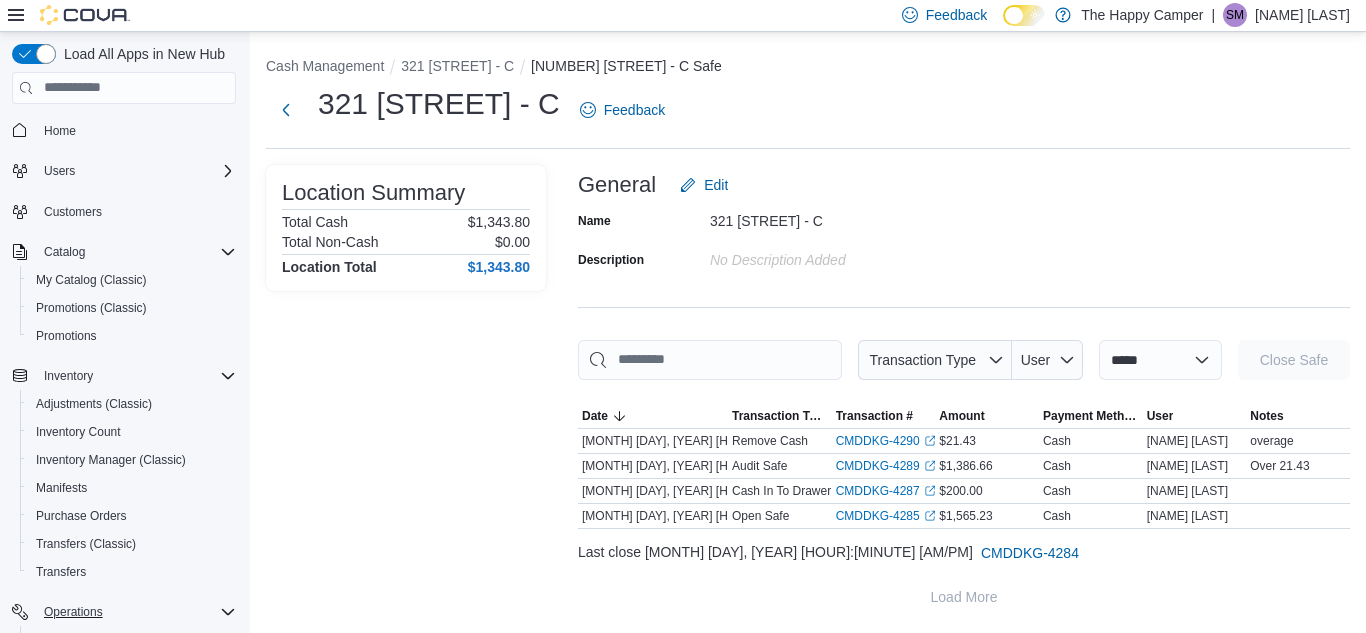 click 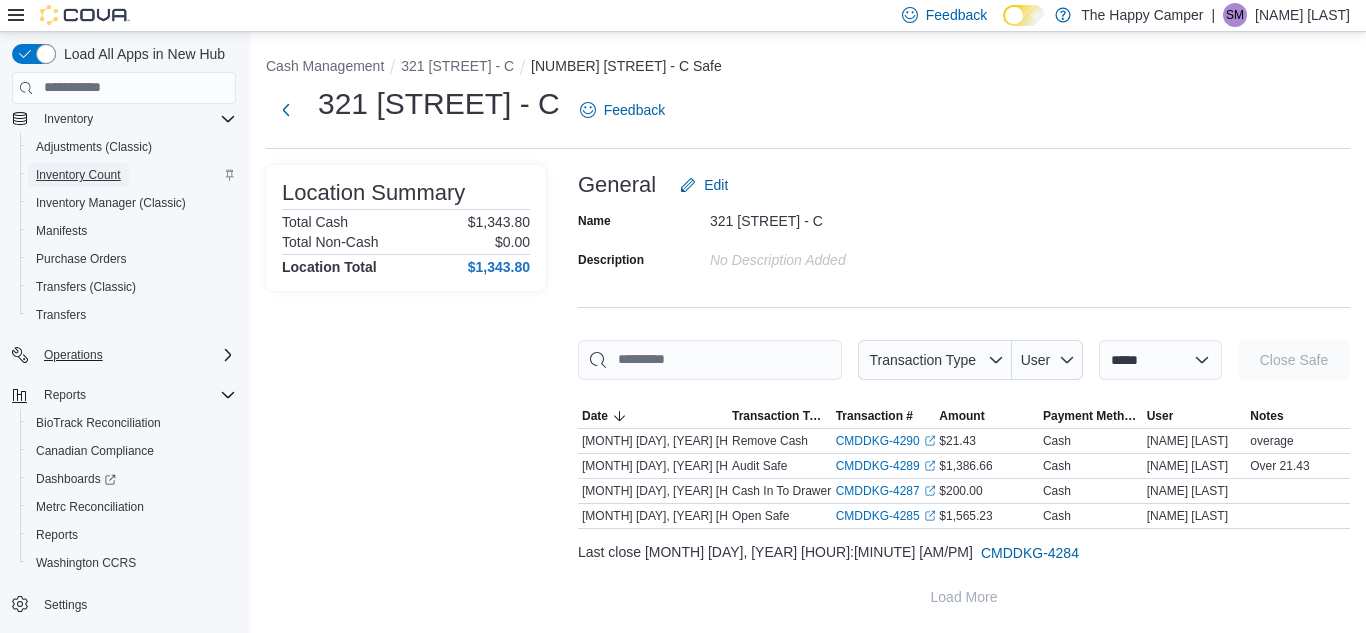 click on "Inventory Count" at bounding box center (78, 175) 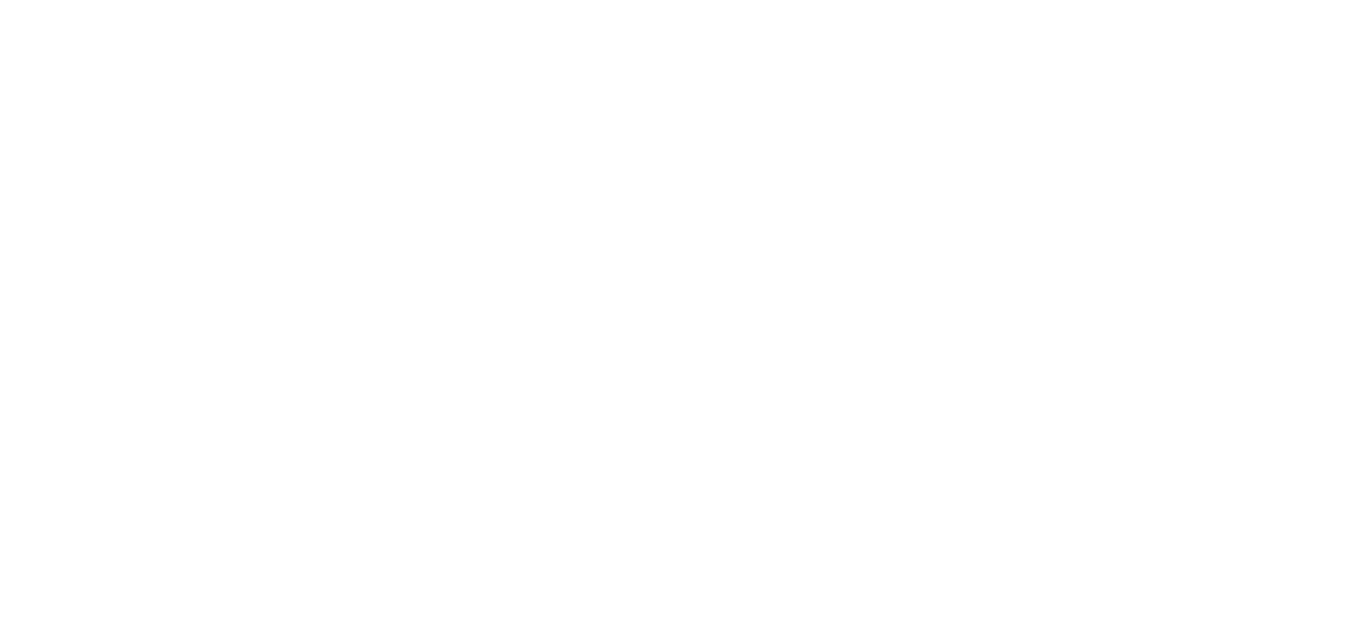 scroll, scrollTop: 0, scrollLeft: 0, axis: both 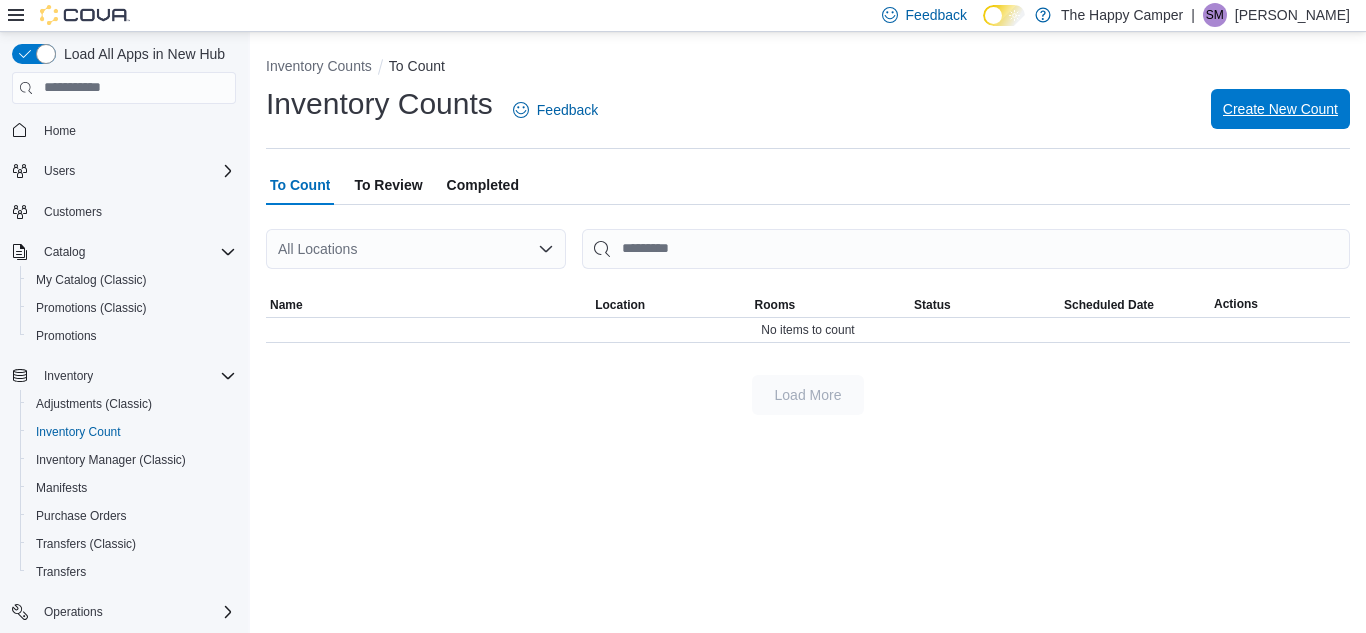 click on "Create New Count" at bounding box center [1280, 109] 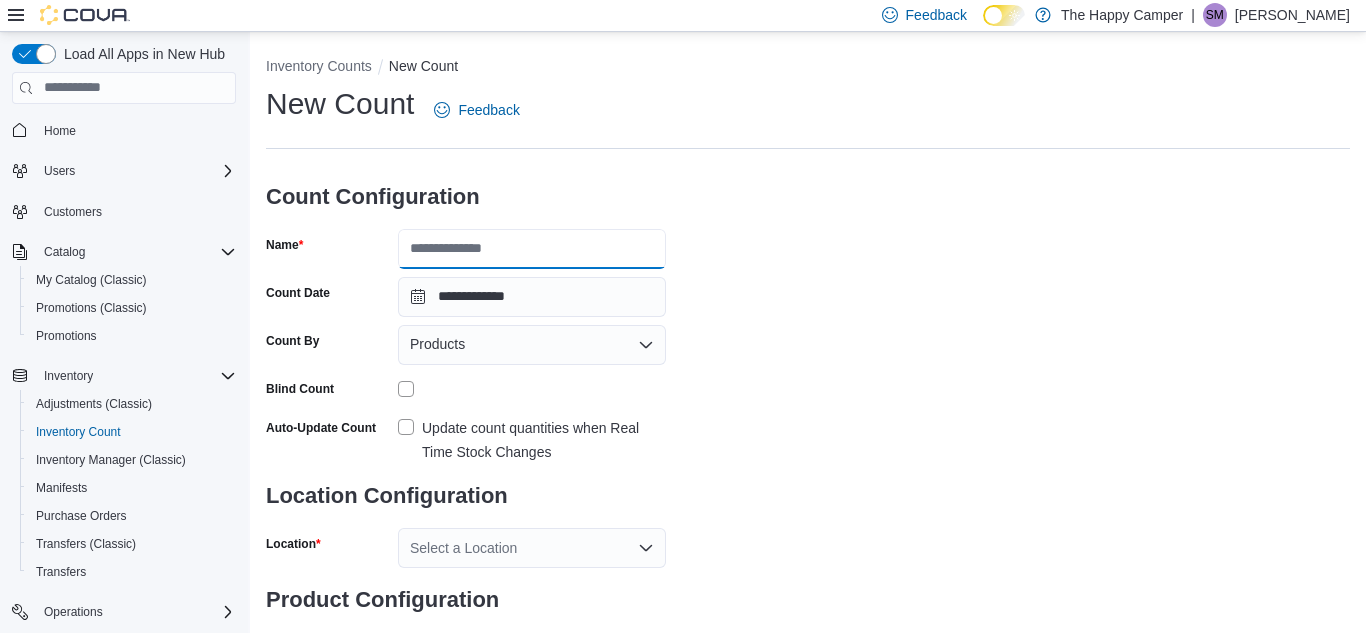click on "Name" at bounding box center [532, 249] 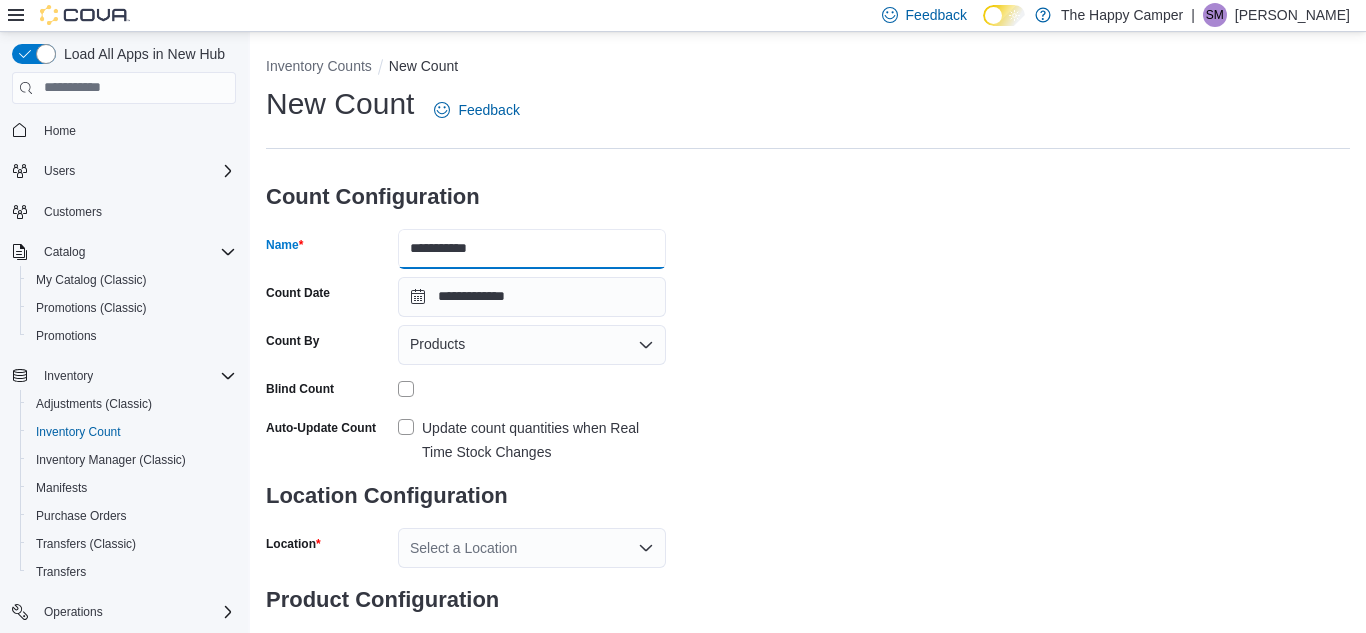 type on "**********" 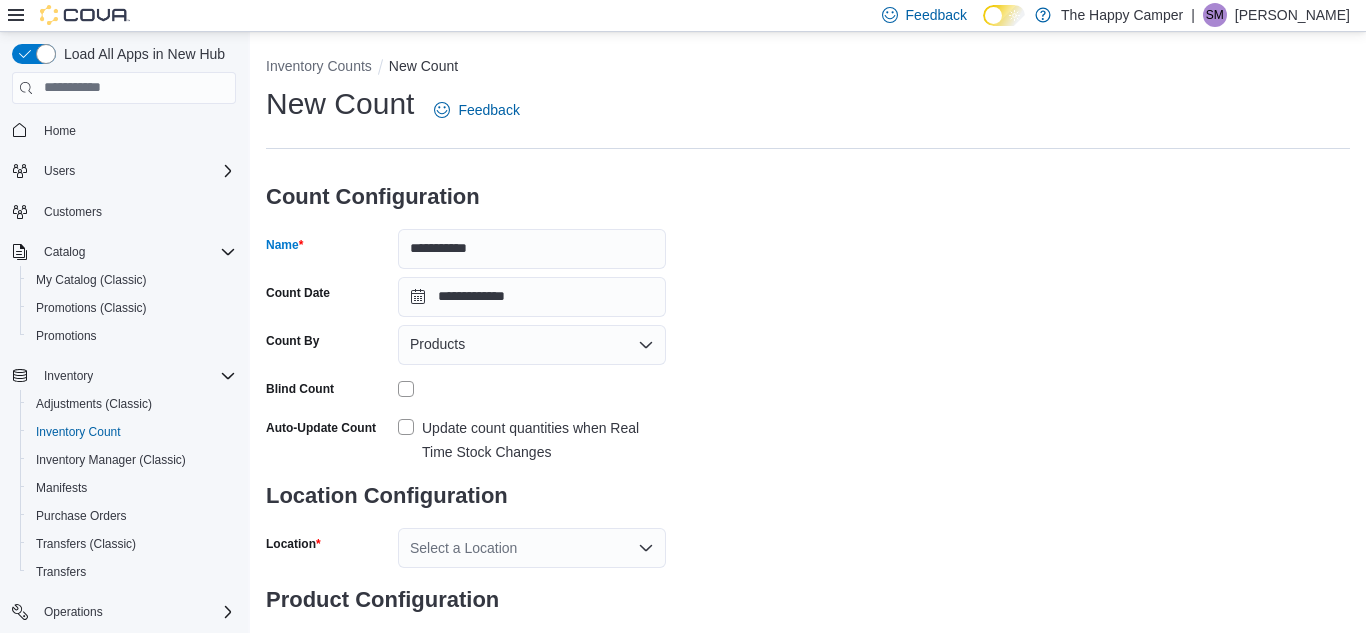 click on "**********" at bounding box center [808, 373] 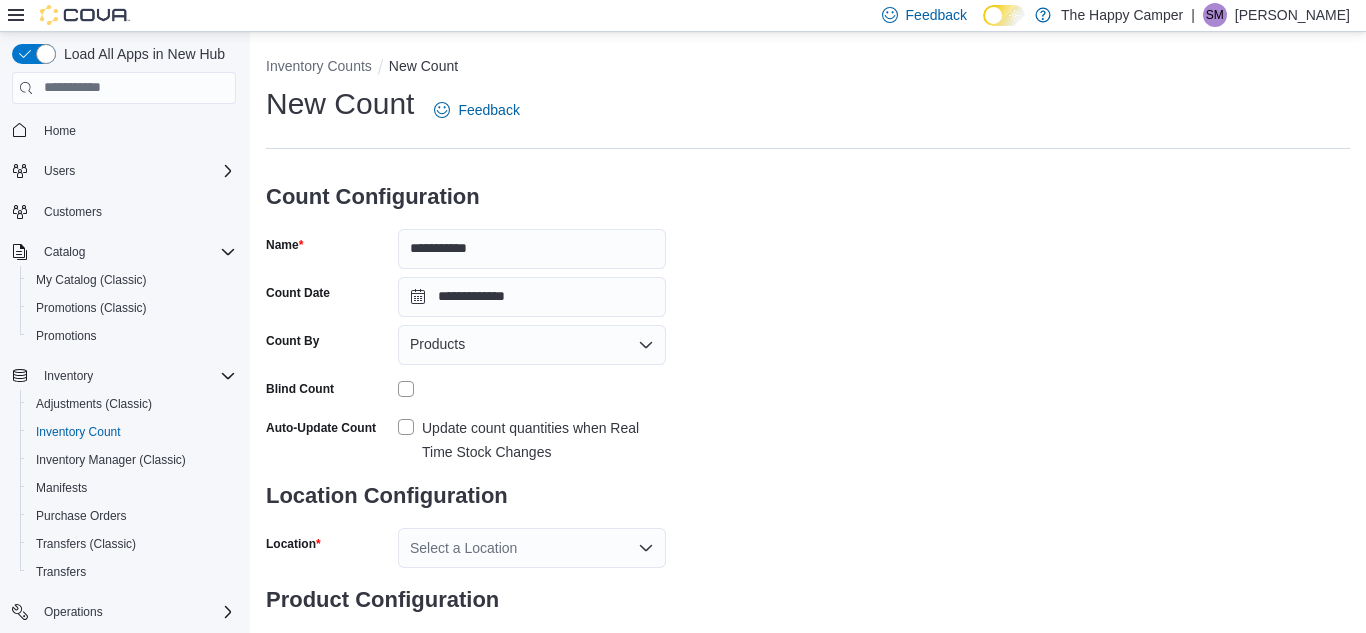 scroll, scrollTop: 86, scrollLeft: 0, axis: vertical 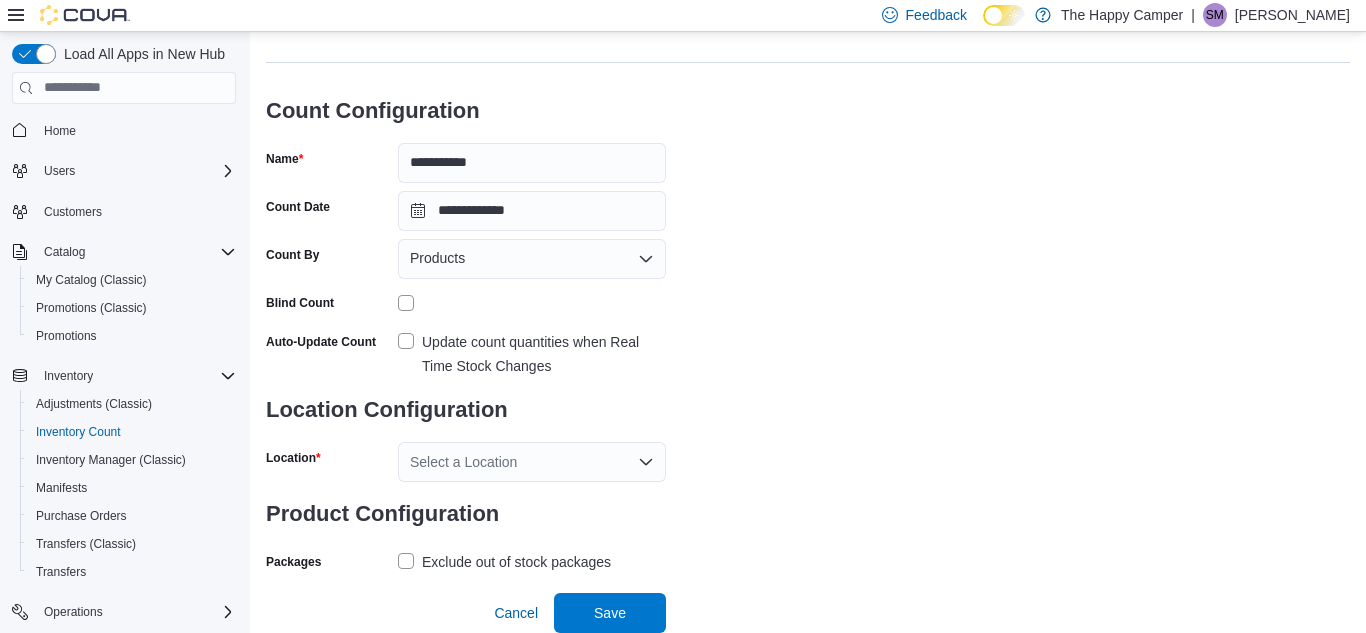 click on "Select a Location" at bounding box center (532, 462) 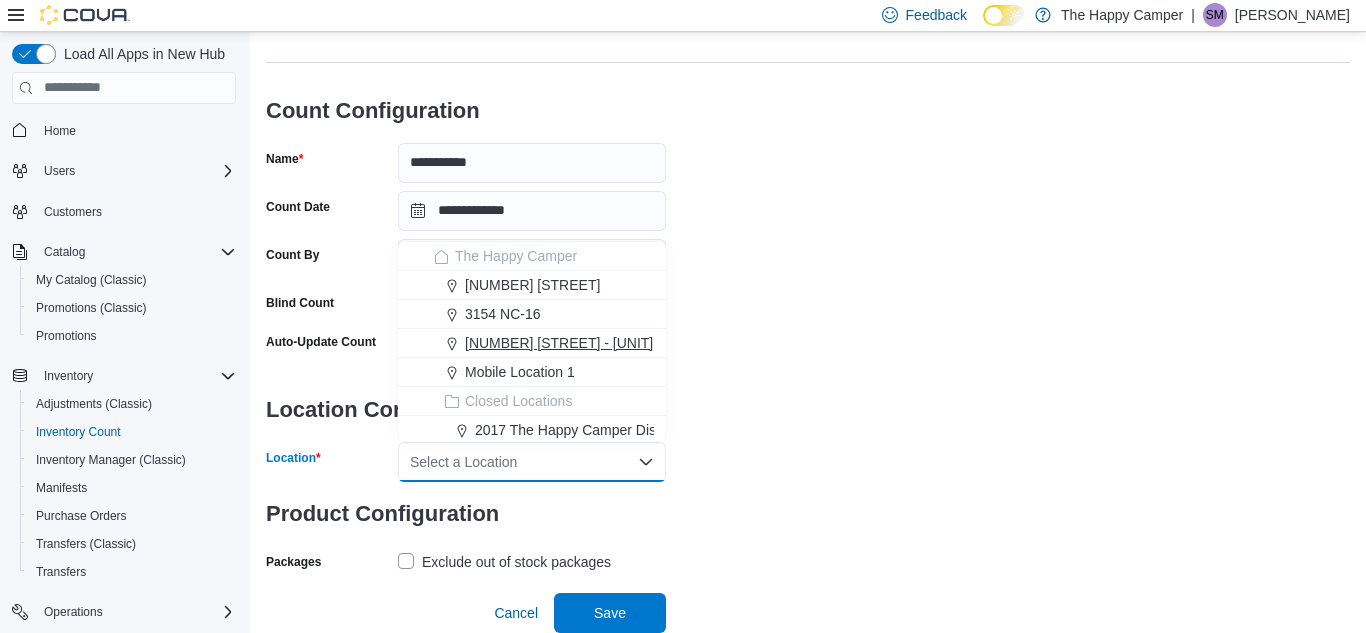 click on "[NUMBER] [STREET] - [UNIT]" at bounding box center [532, 343] 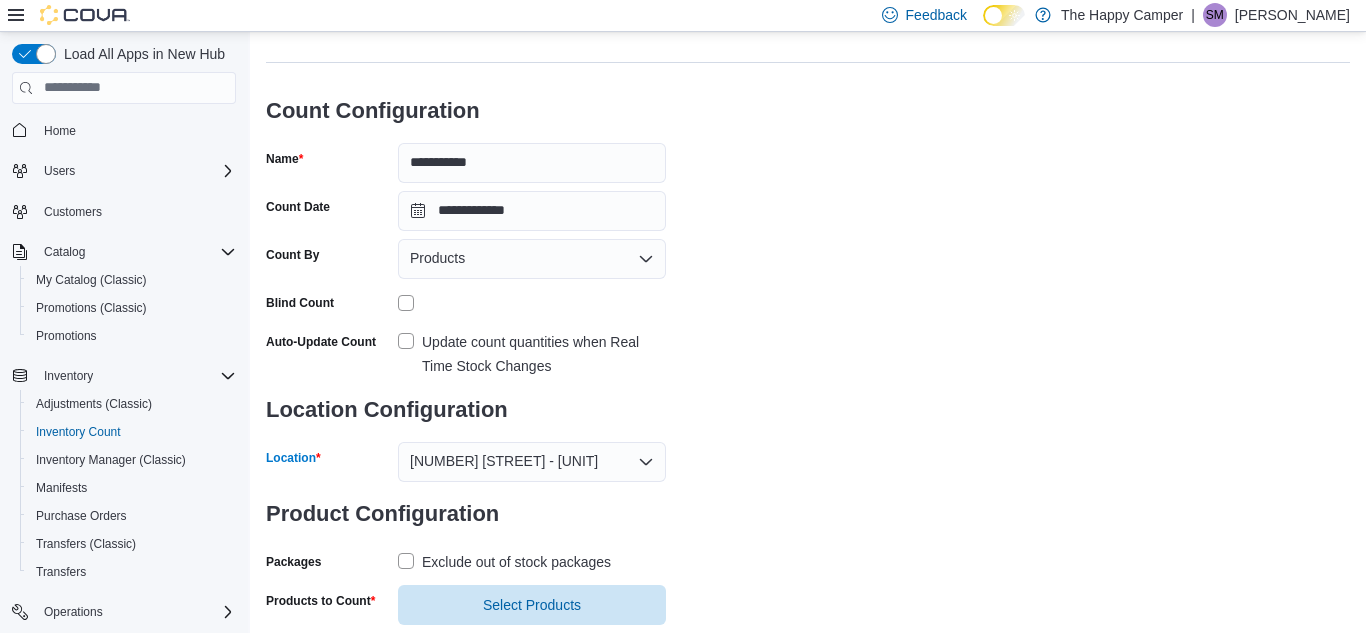 scroll, scrollTop: 134, scrollLeft: 0, axis: vertical 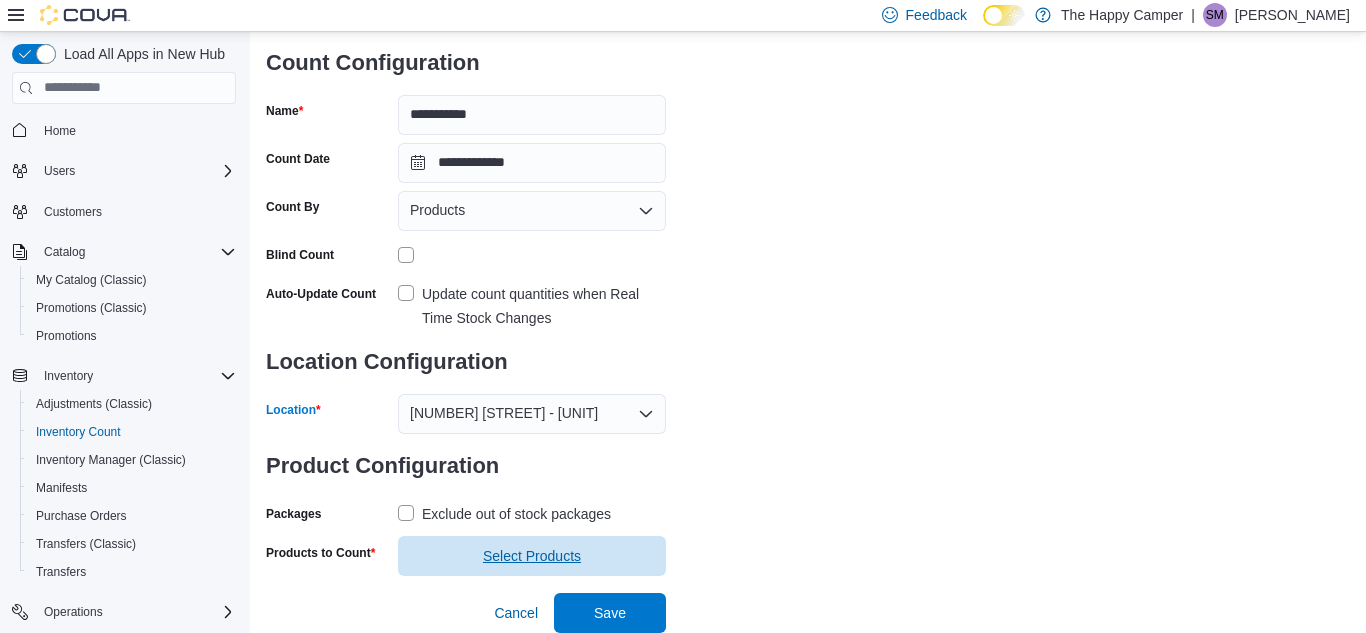 click on "Select Products" at bounding box center [532, 556] 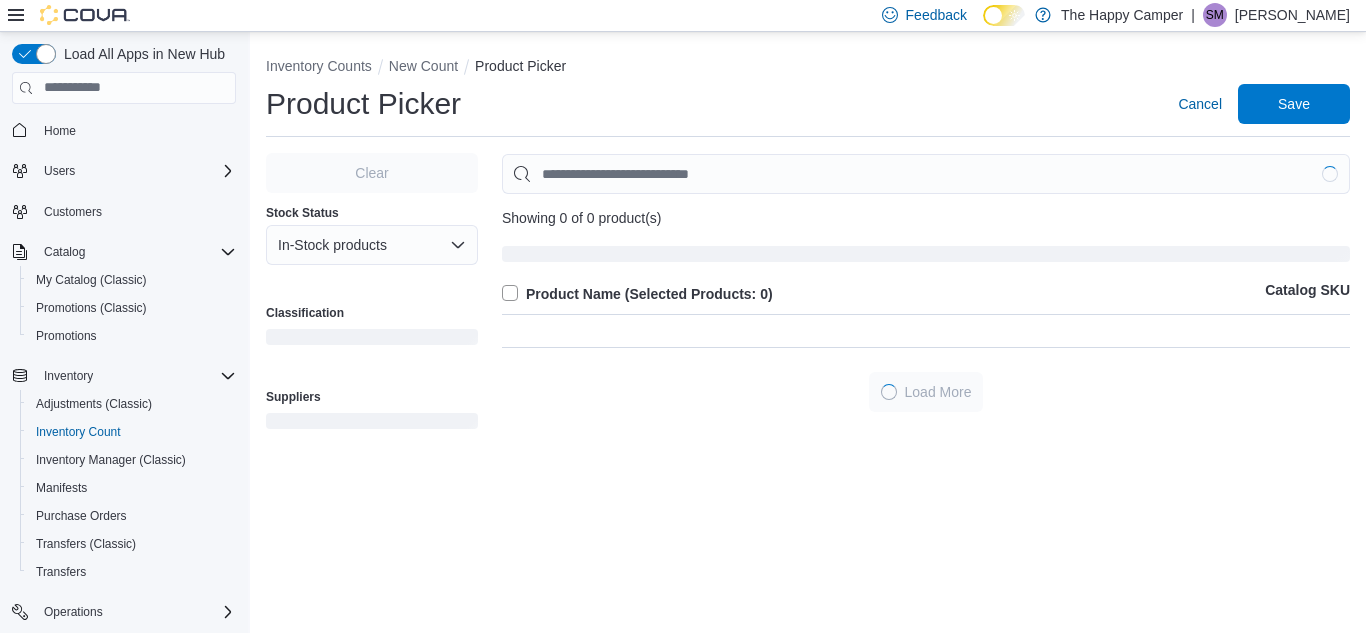 scroll, scrollTop: 0, scrollLeft: 0, axis: both 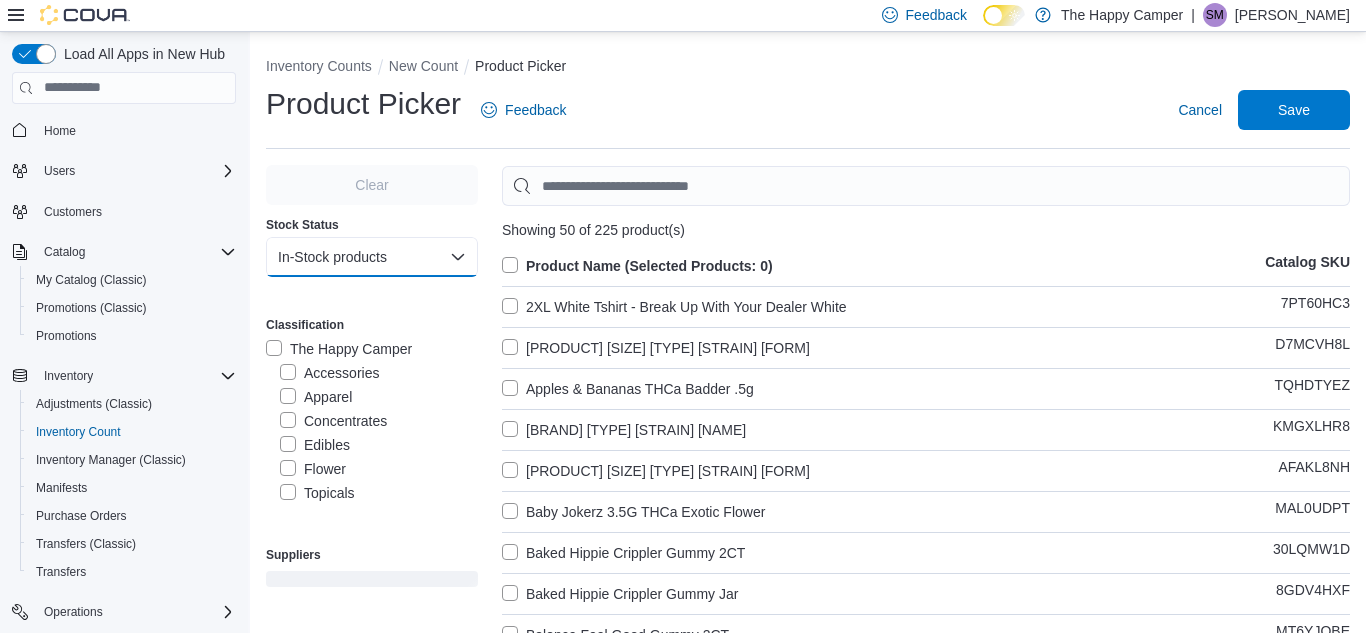 click on "In-Stock products" at bounding box center (372, 257) 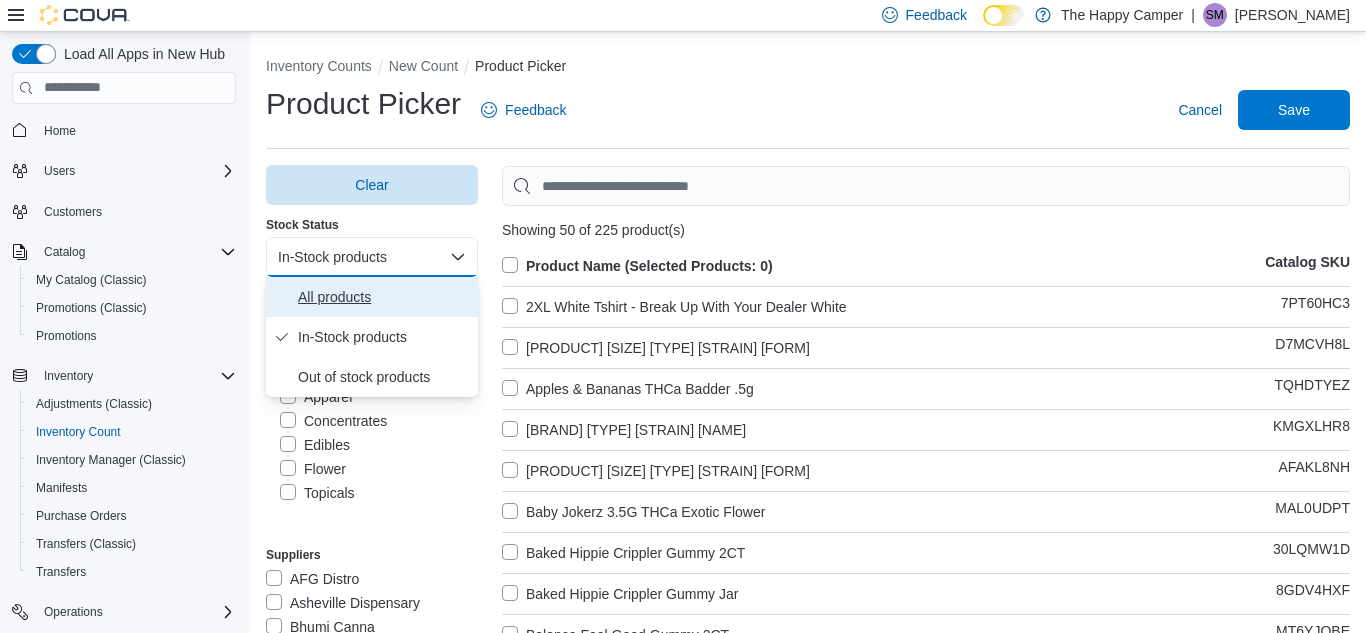 click on "All products" at bounding box center [384, 297] 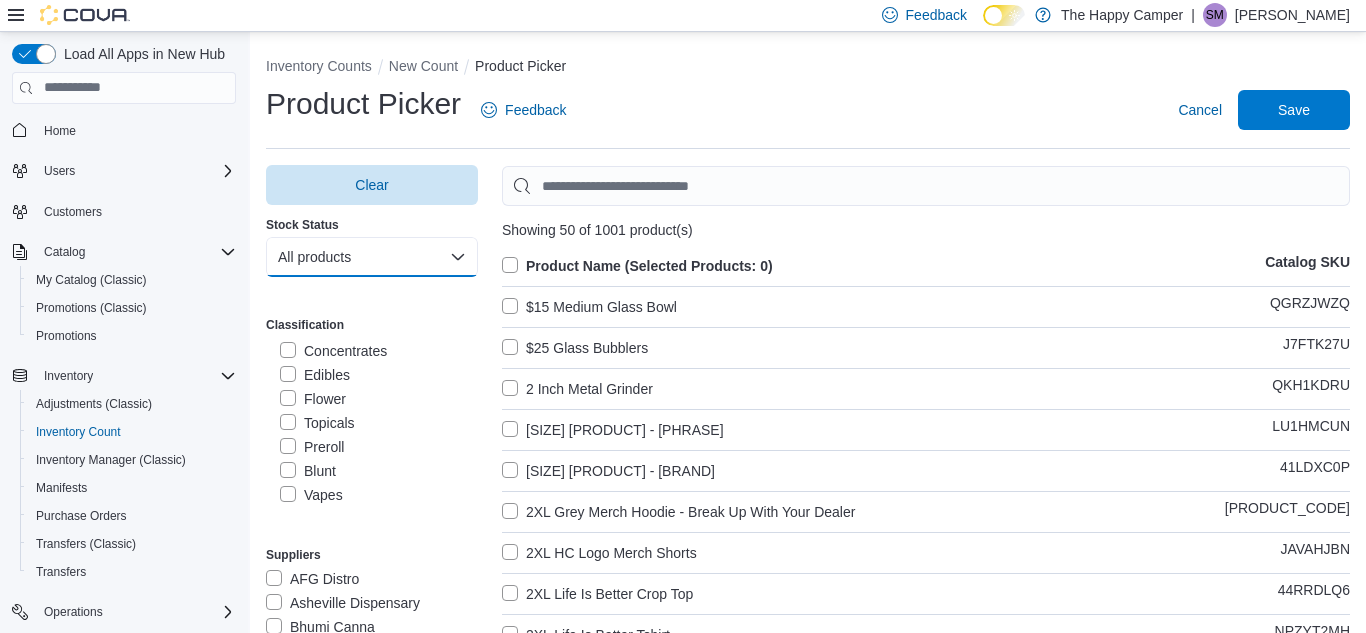 scroll, scrollTop: 81, scrollLeft: 0, axis: vertical 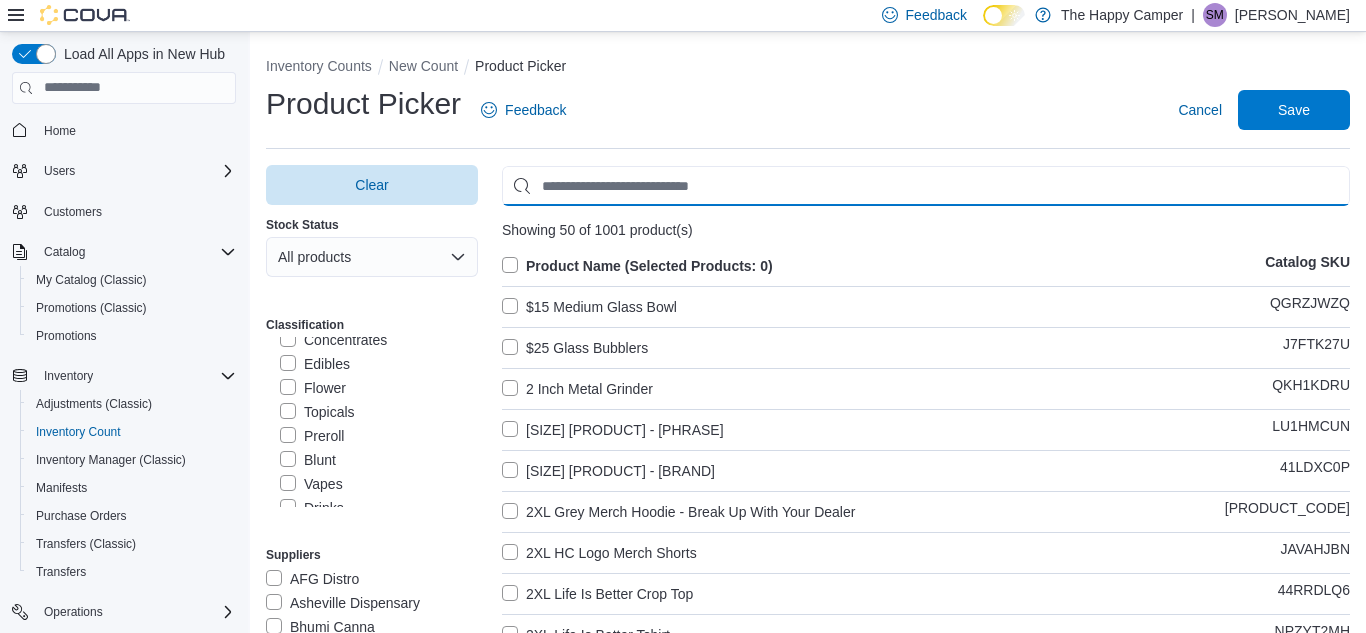 click at bounding box center [926, 186] 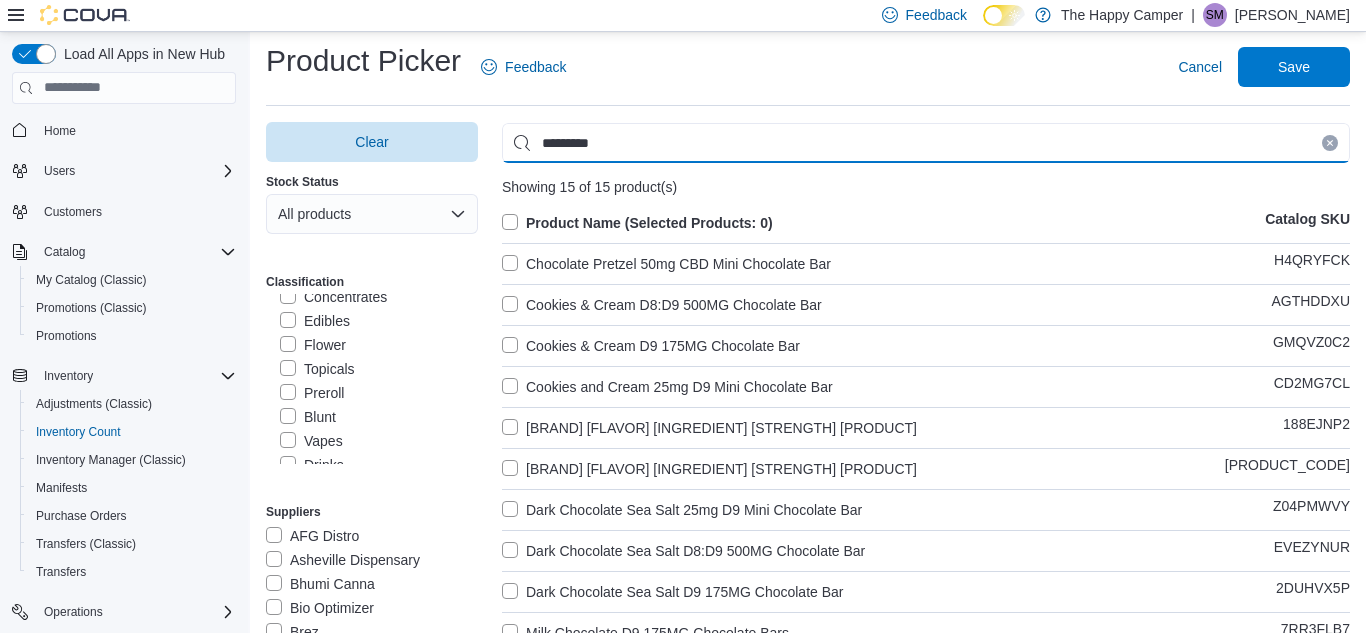 scroll, scrollTop: 19, scrollLeft: 0, axis: vertical 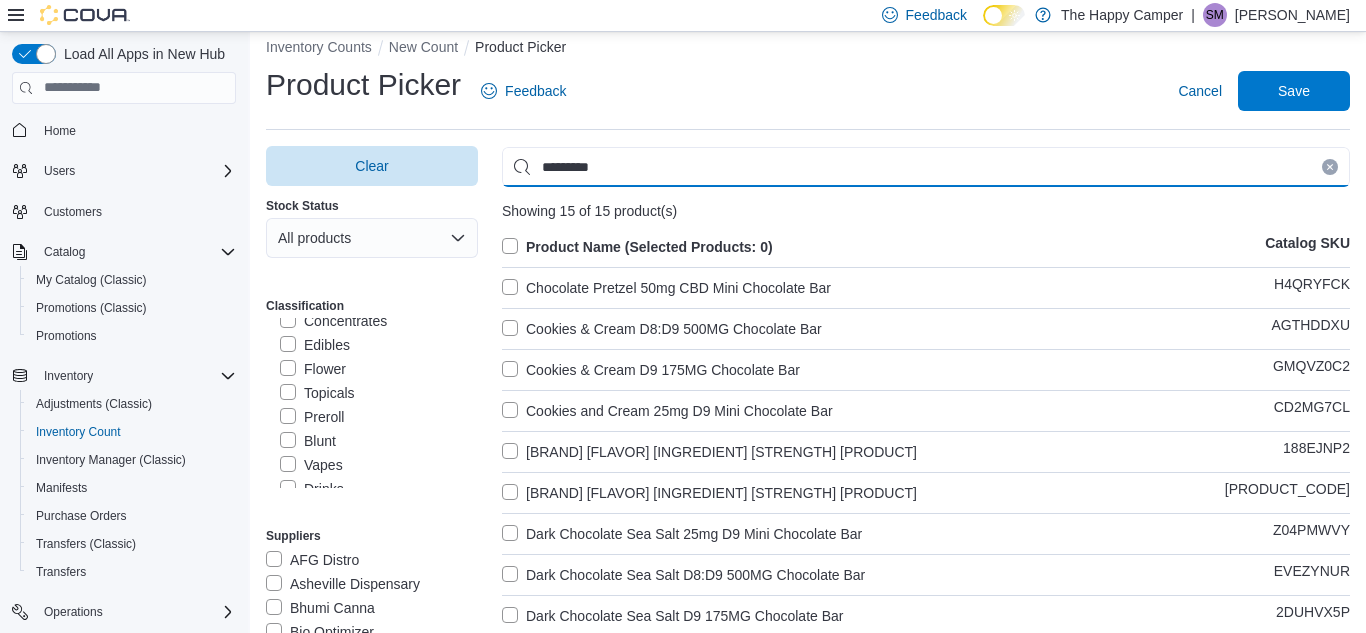 type on "*********" 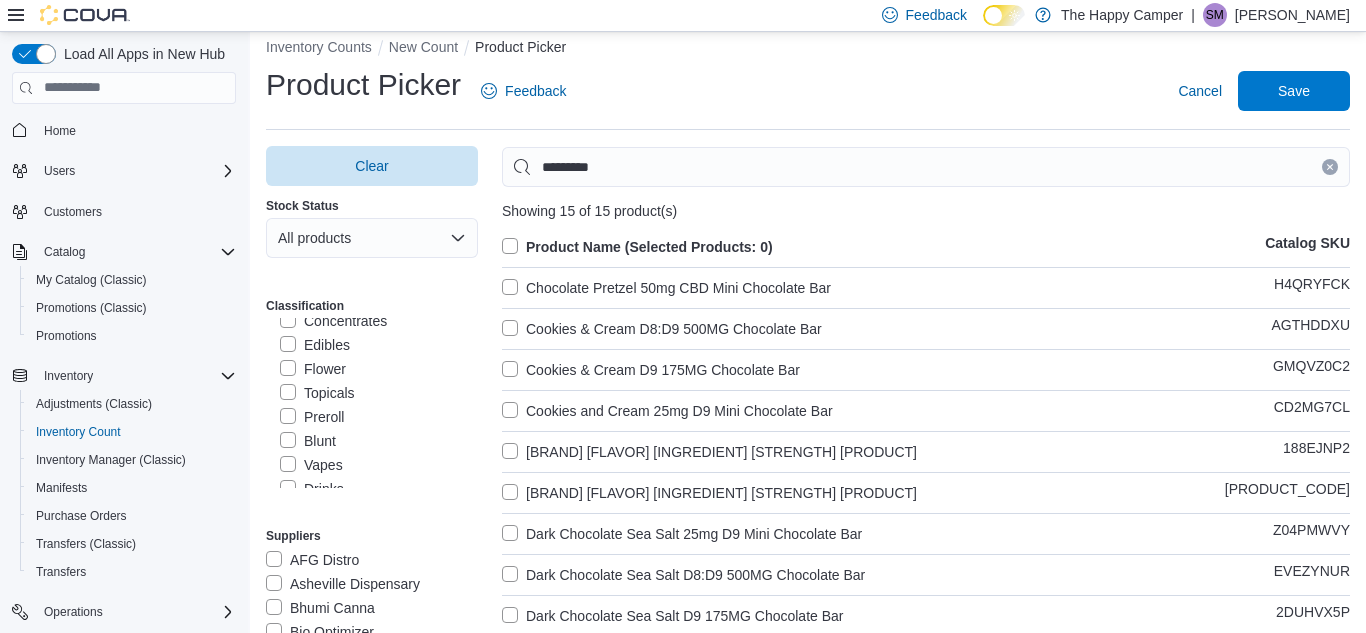 click on "Product Name (Selected Products: 0)" at bounding box center (637, 247) 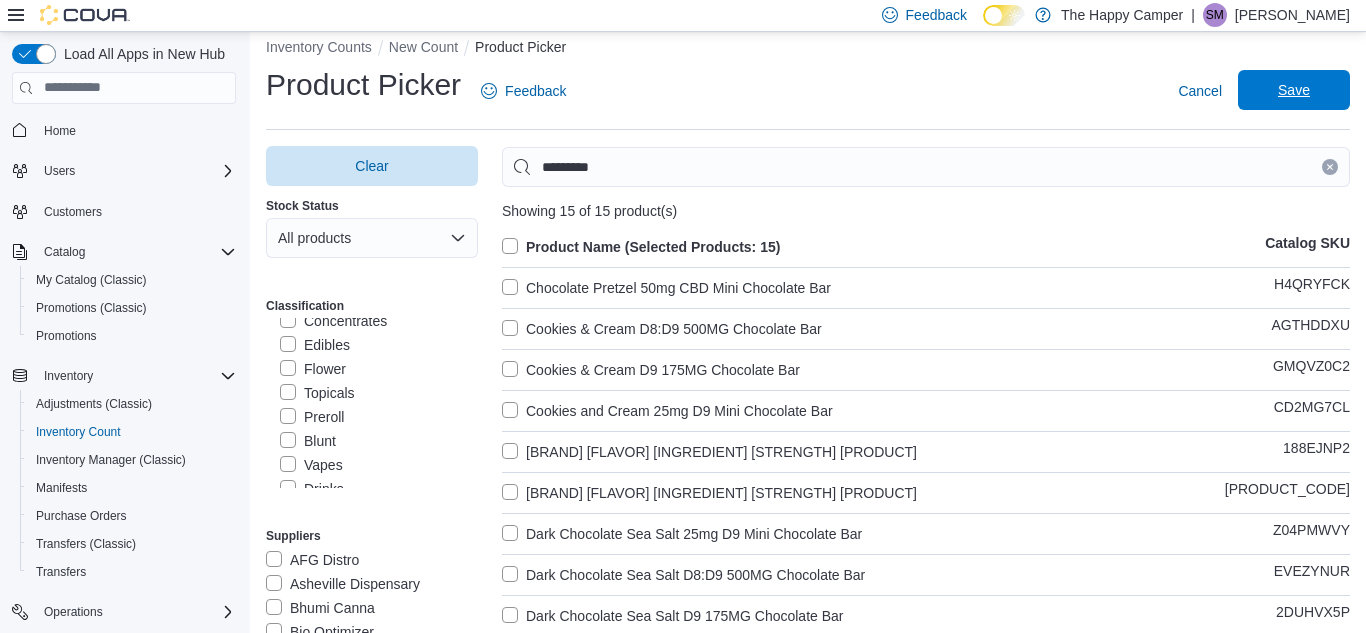 click on "Save" at bounding box center (1294, 90) 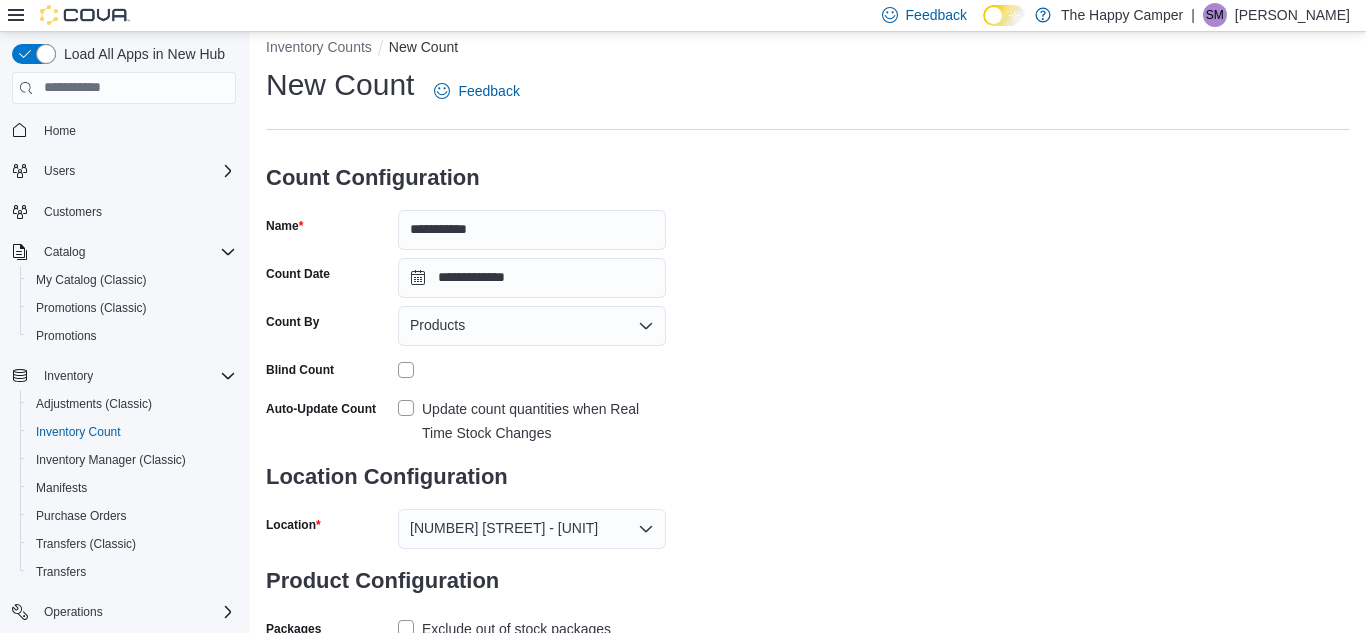 scroll, scrollTop: 173, scrollLeft: 0, axis: vertical 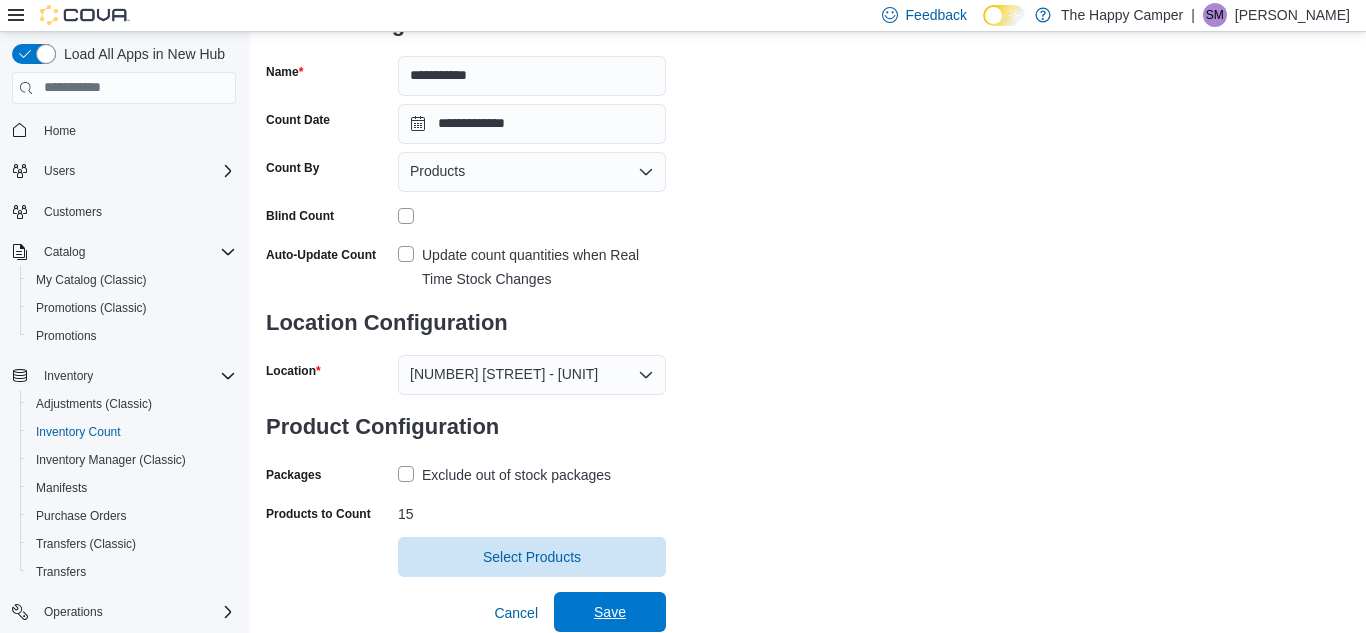 click on "Save" at bounding box center [610, 612] 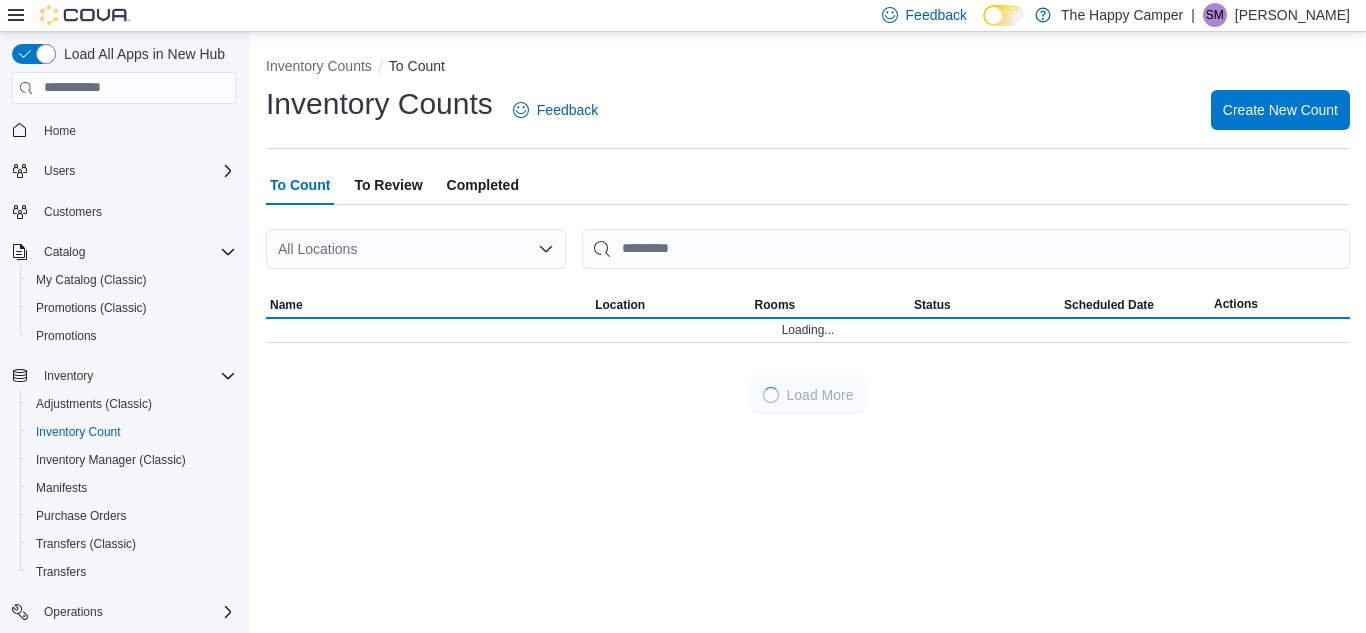 scroll, scrollTop: 0, scrollLeft: 0, axis: both 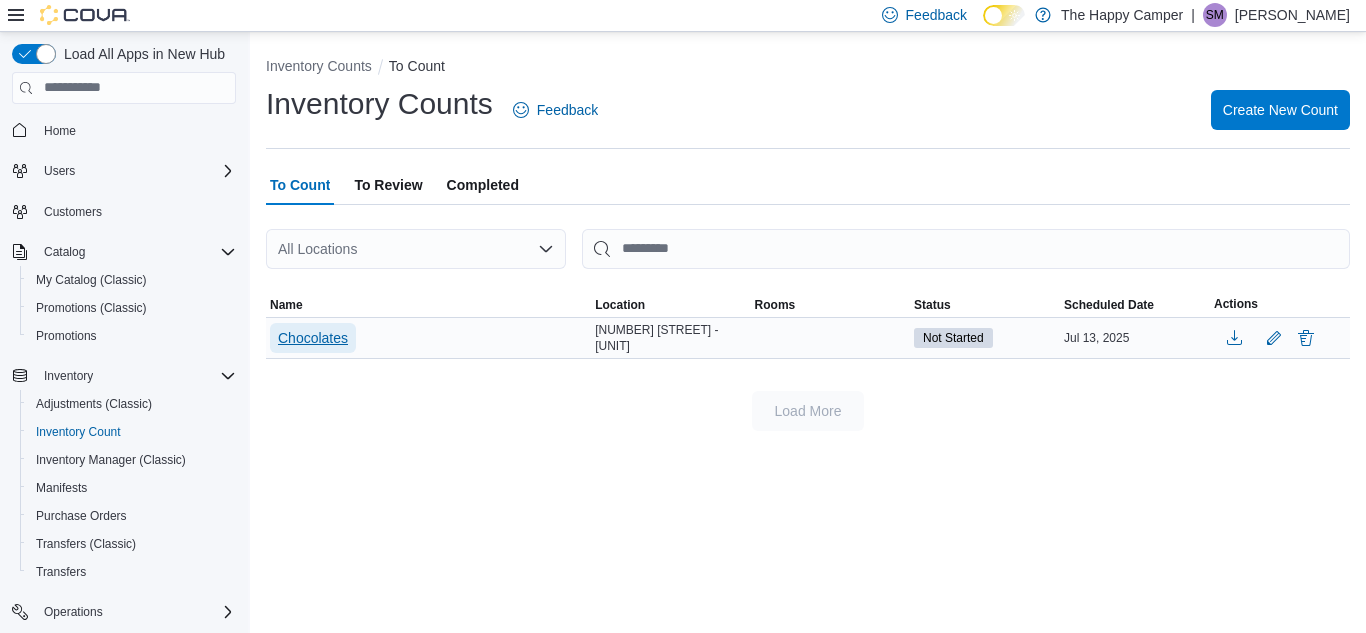 click on "Chocolates" at bounding box center (313, 338) 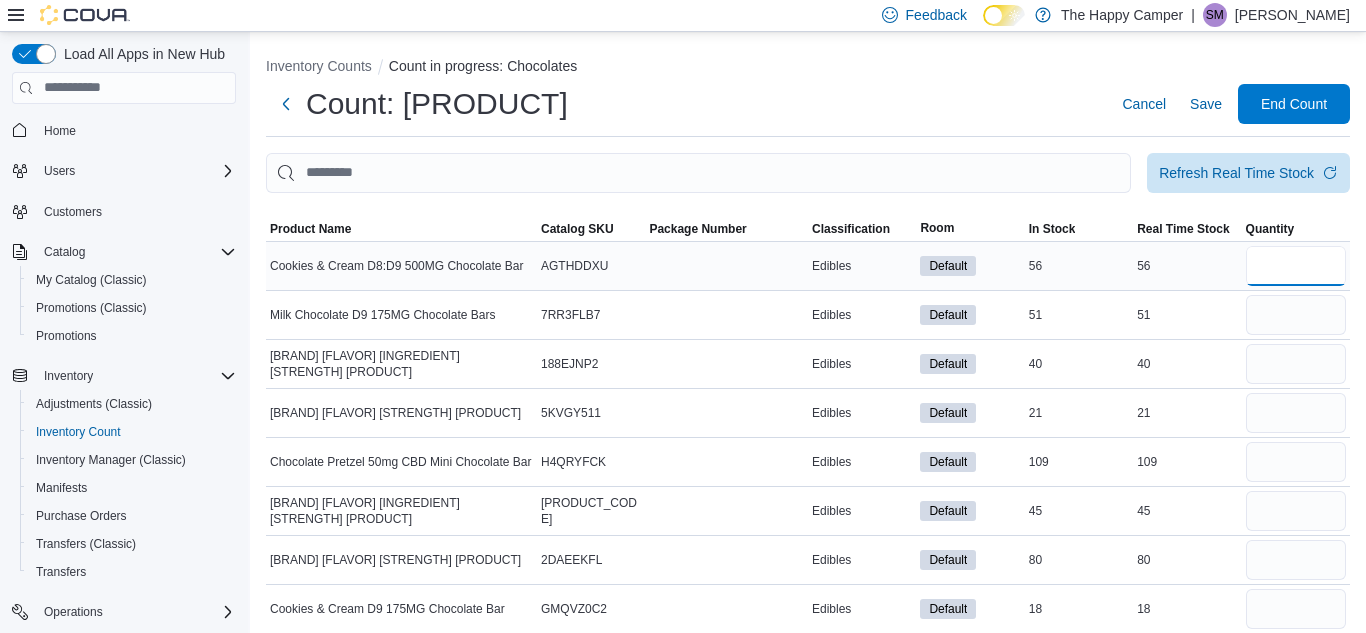 click at bounding box center [1296, 266] 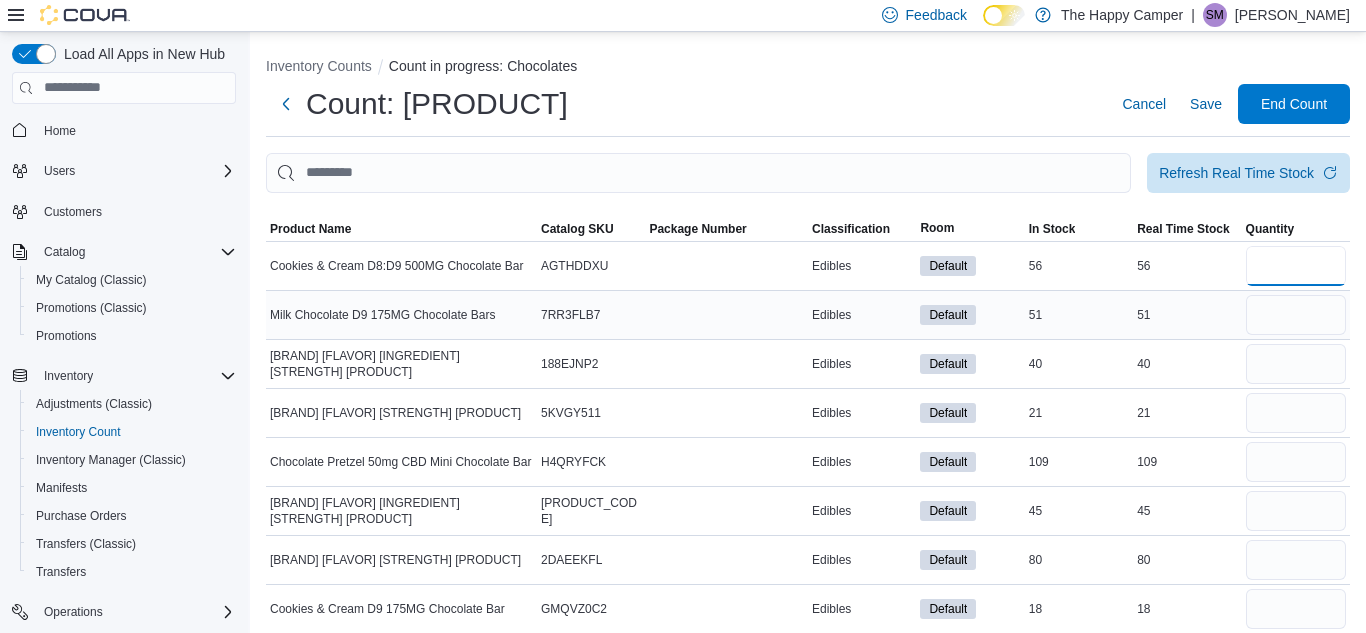 type on "**" 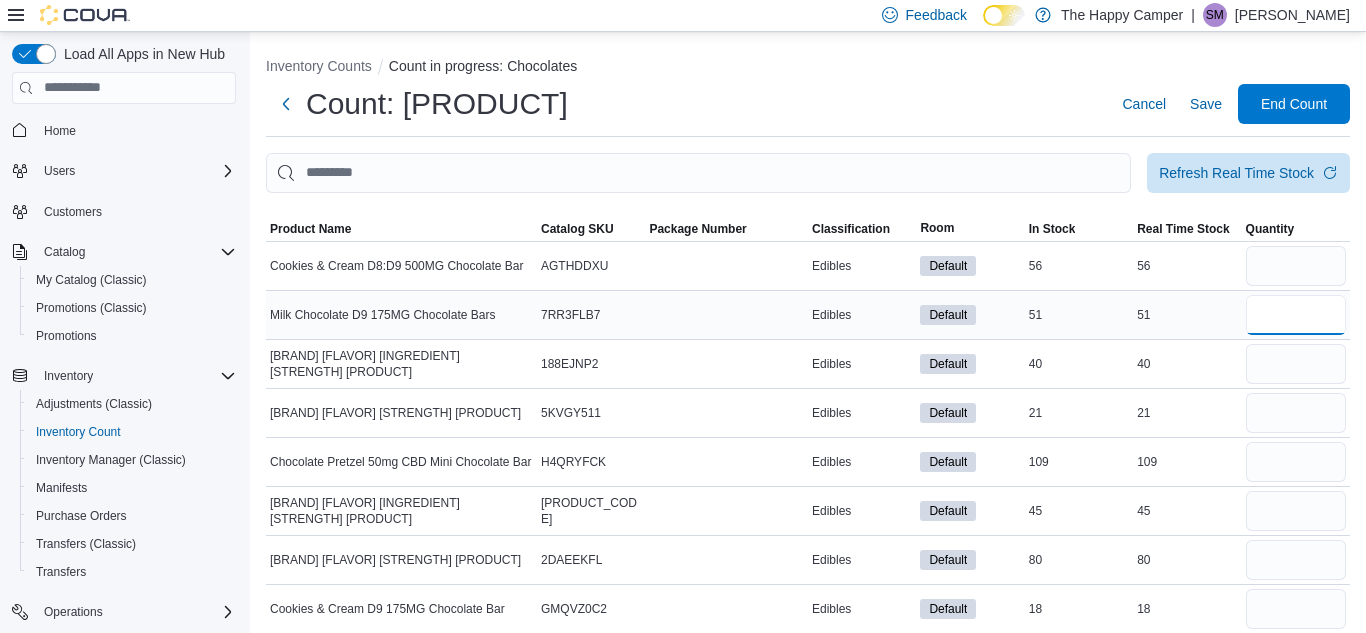 type 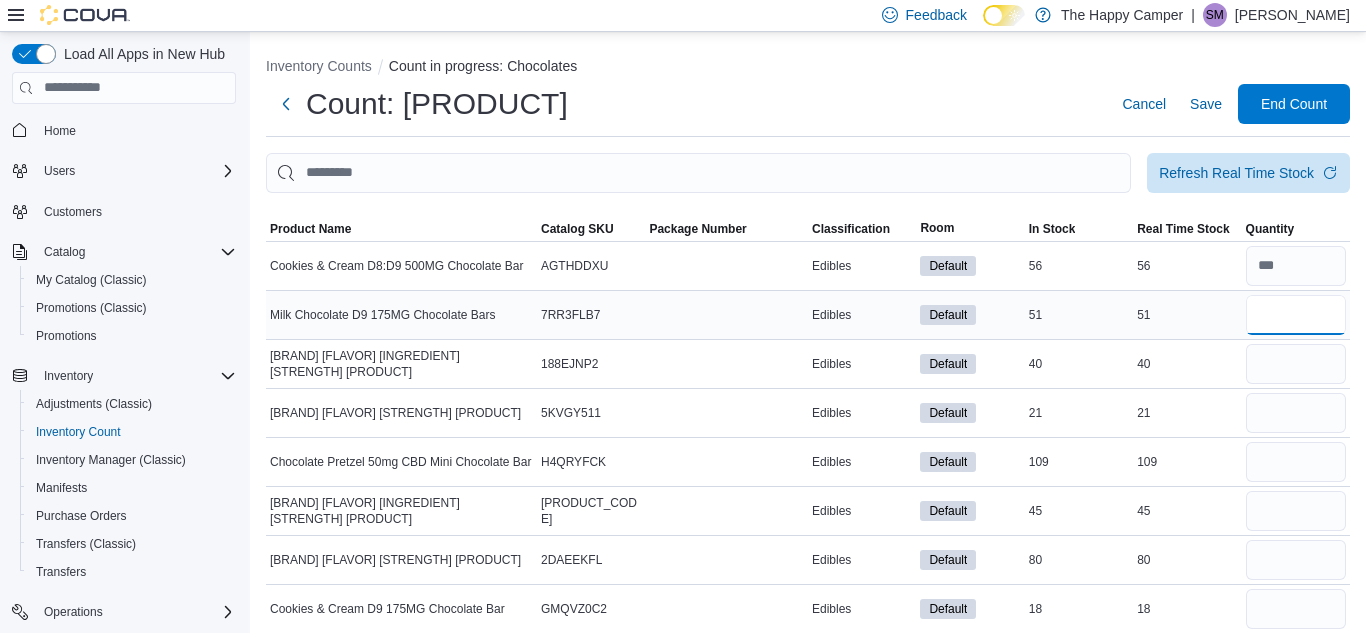 click at bounding box center [1296, 315] 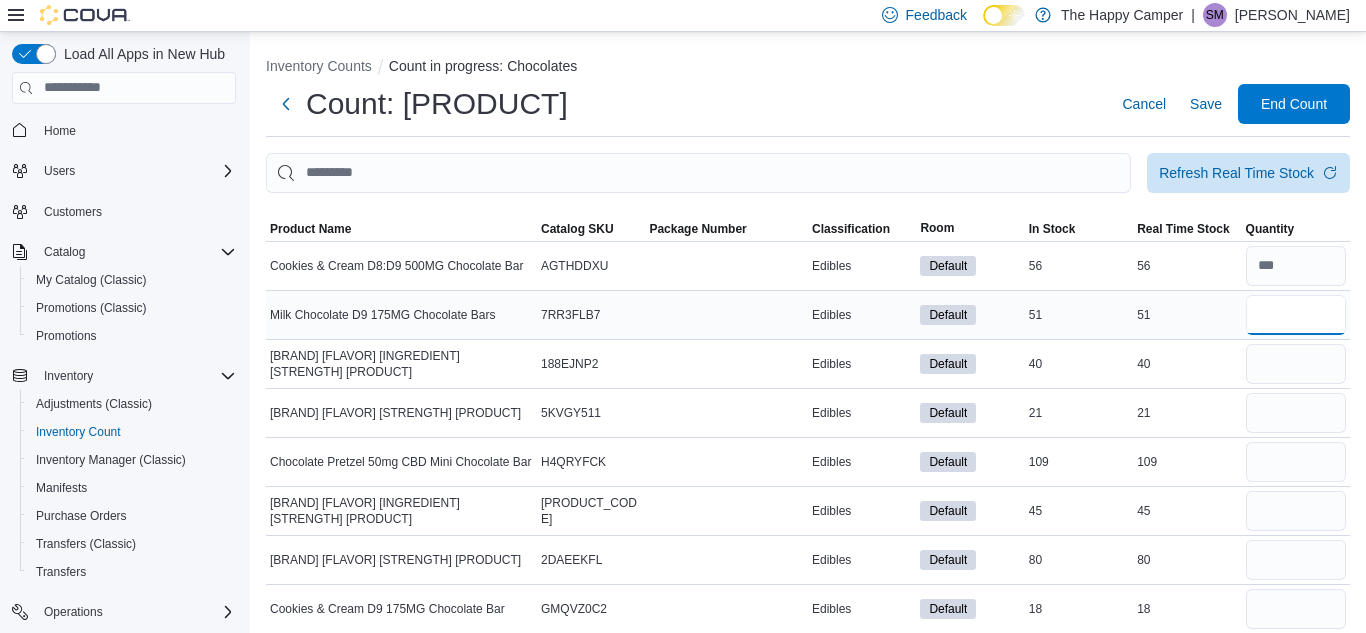 type on "*" 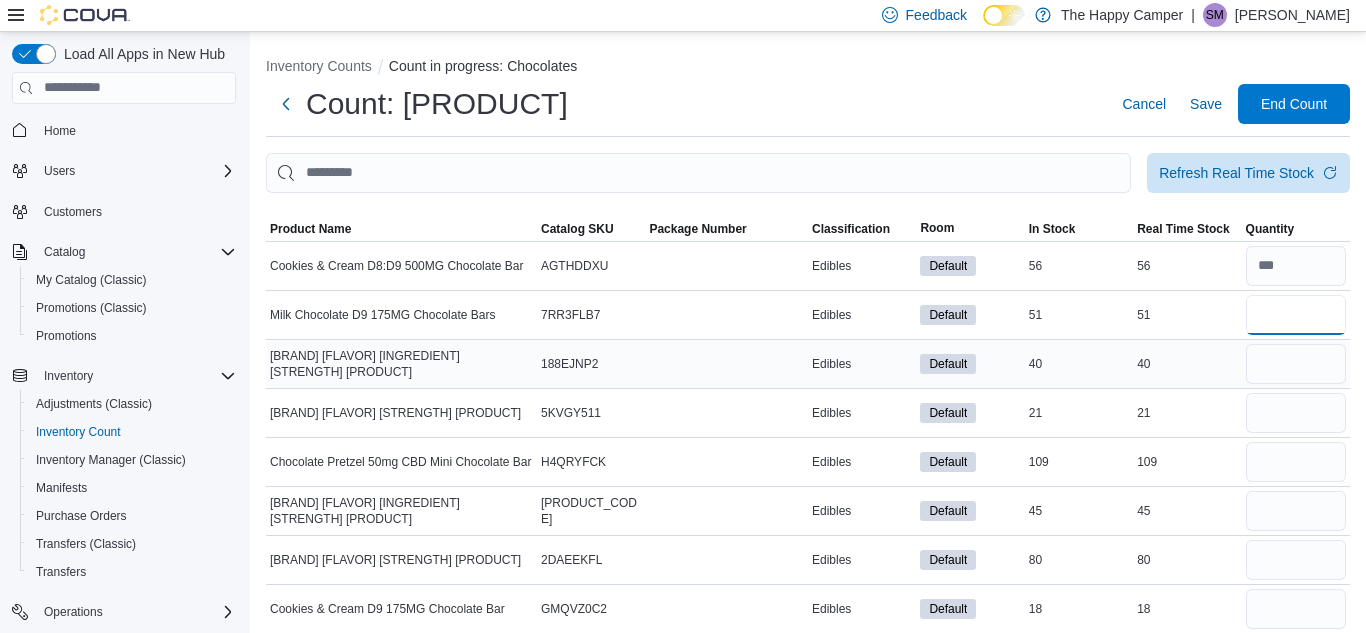 type on "**" 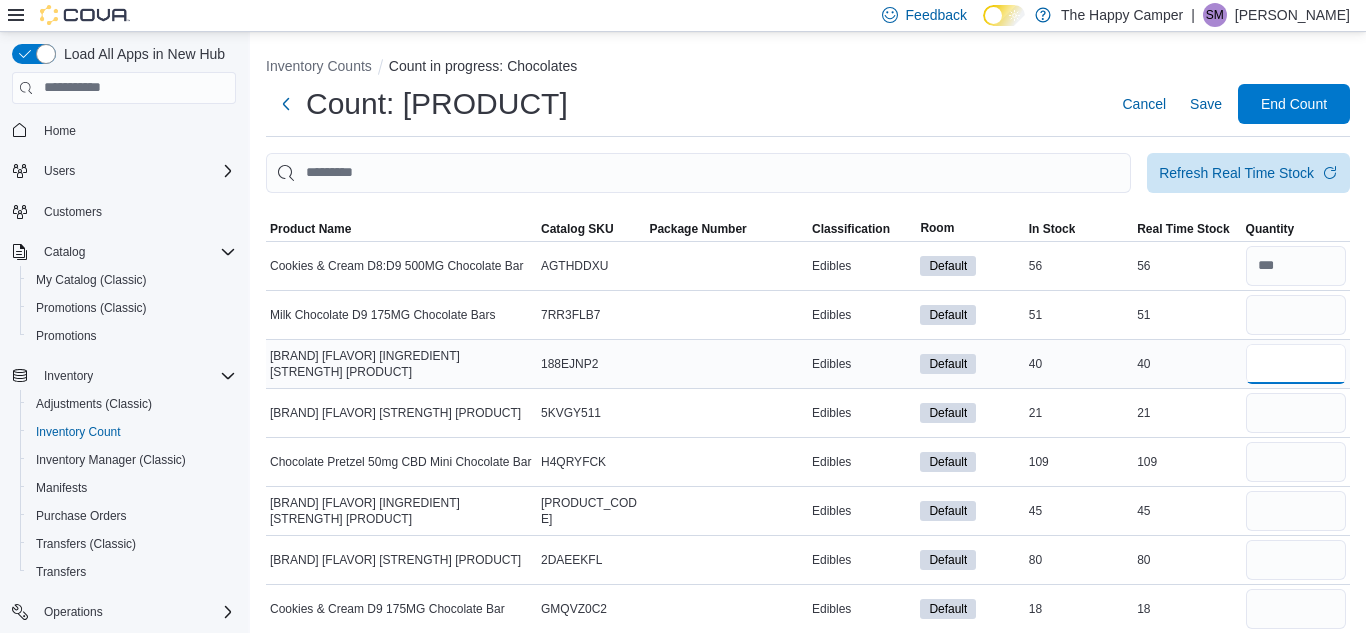 click at bounding box center [1296, 364] 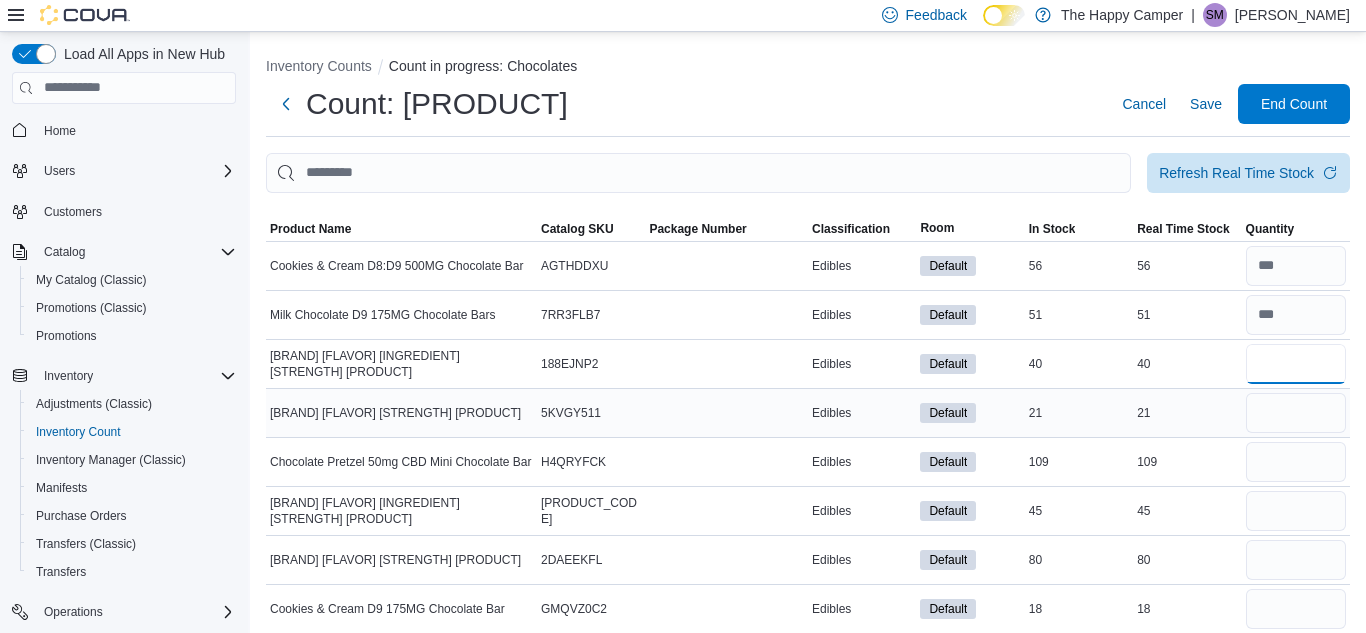 type on "**" 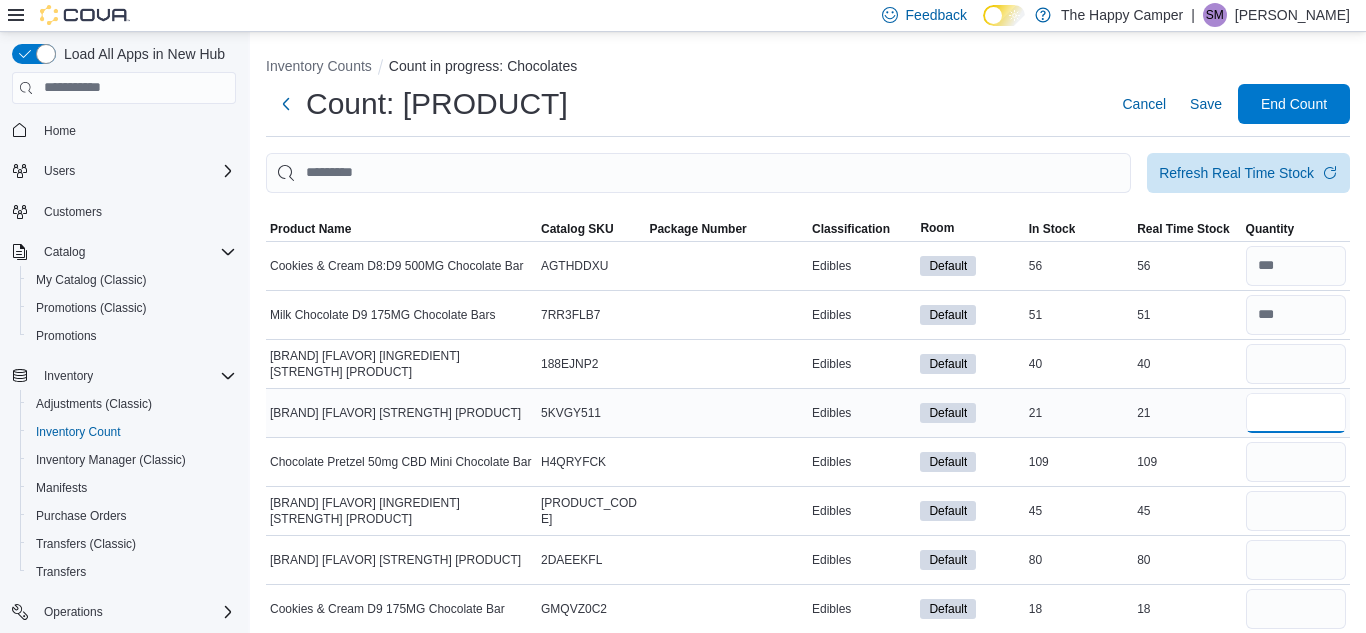 click at bounding box center (1296, 413) 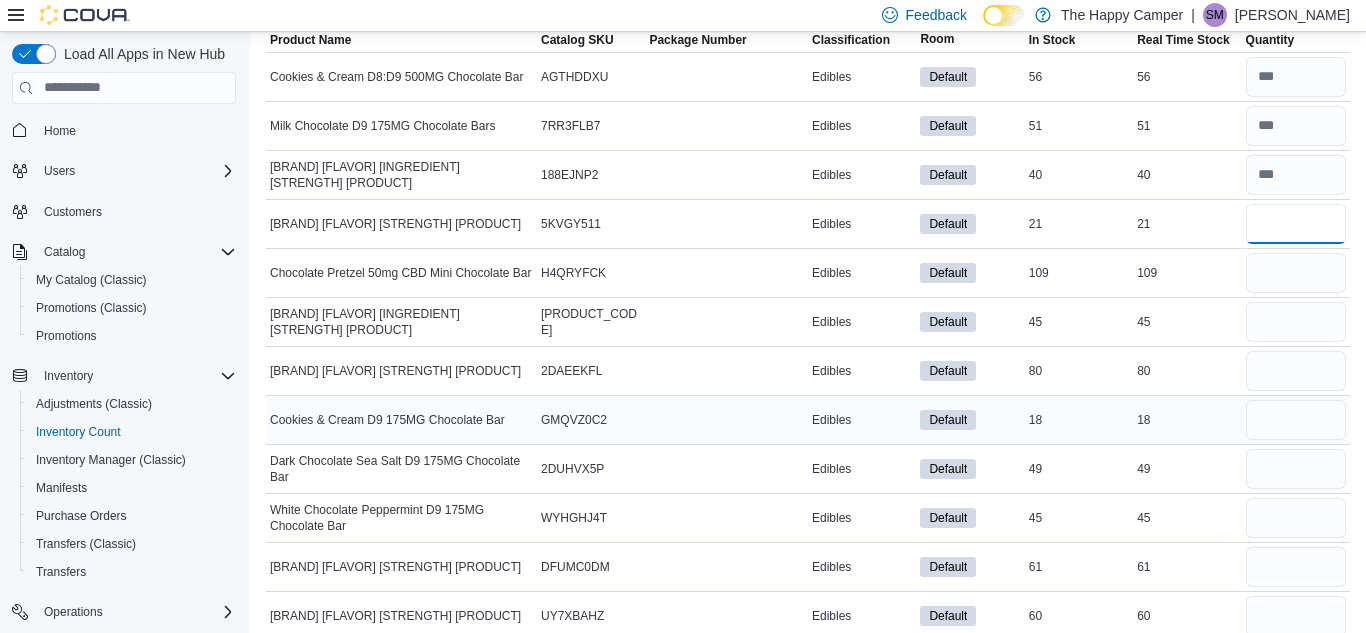 scroll, scrollTop: 190, scrollLeft: 0, axis: vertical 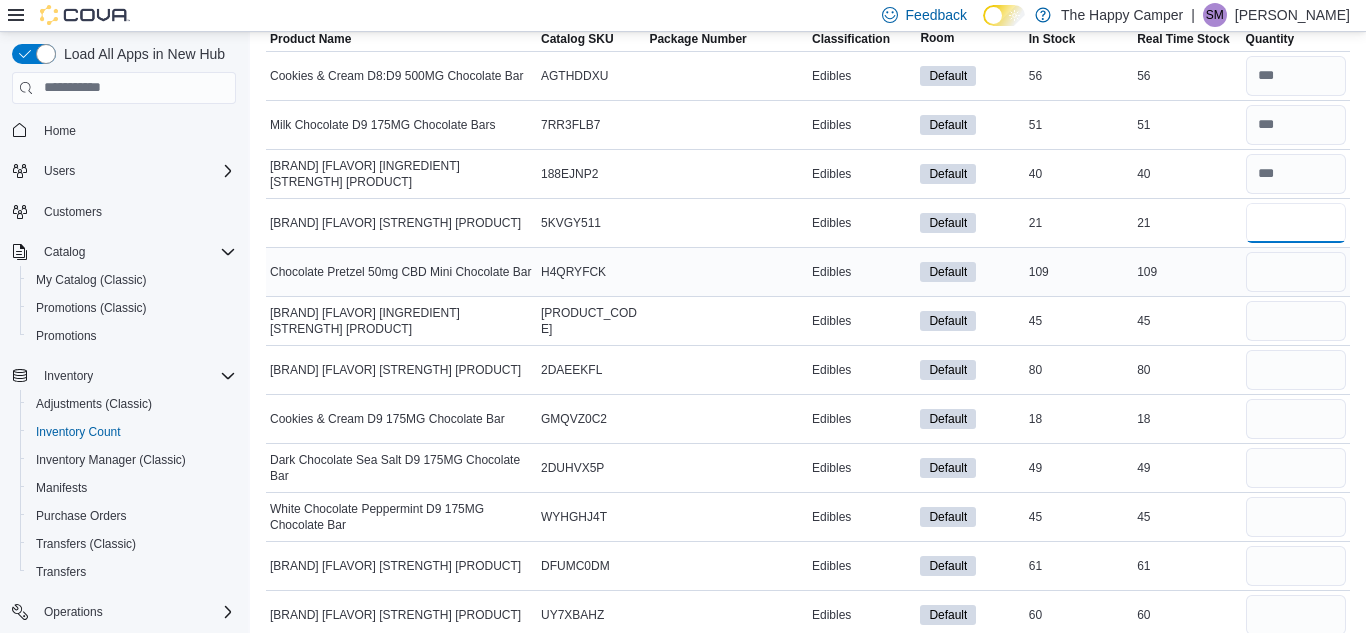 type on "**" 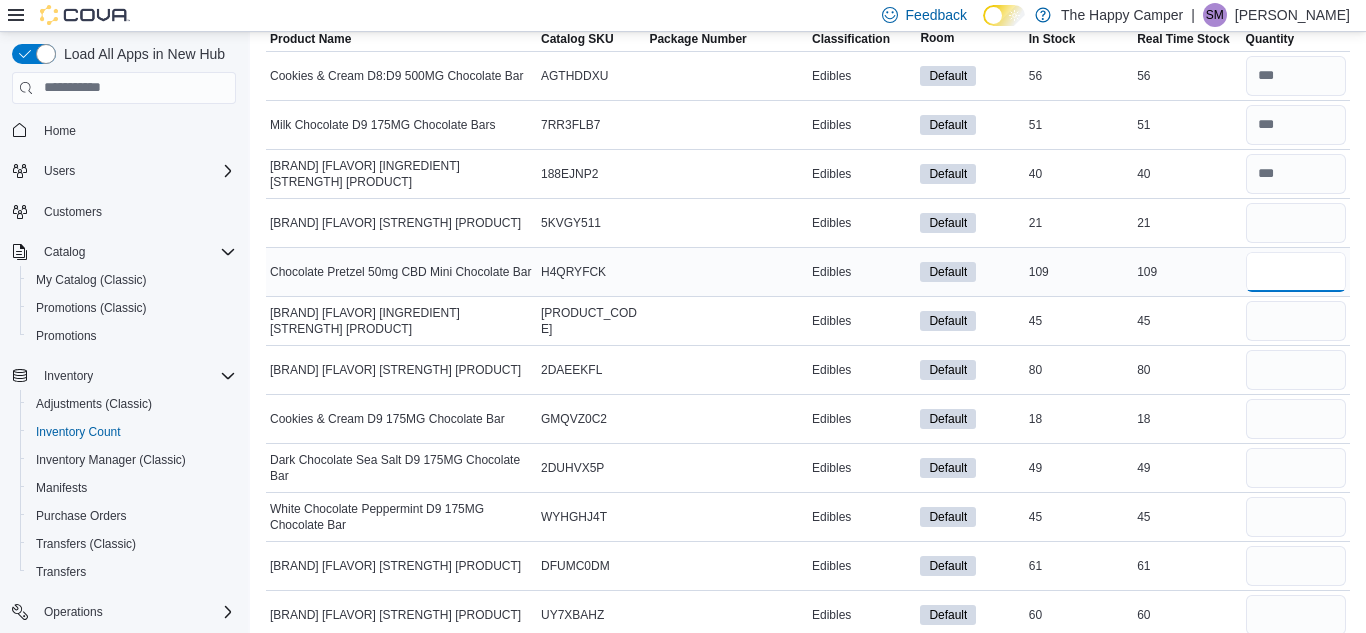click at bounding box center [1296, 272] 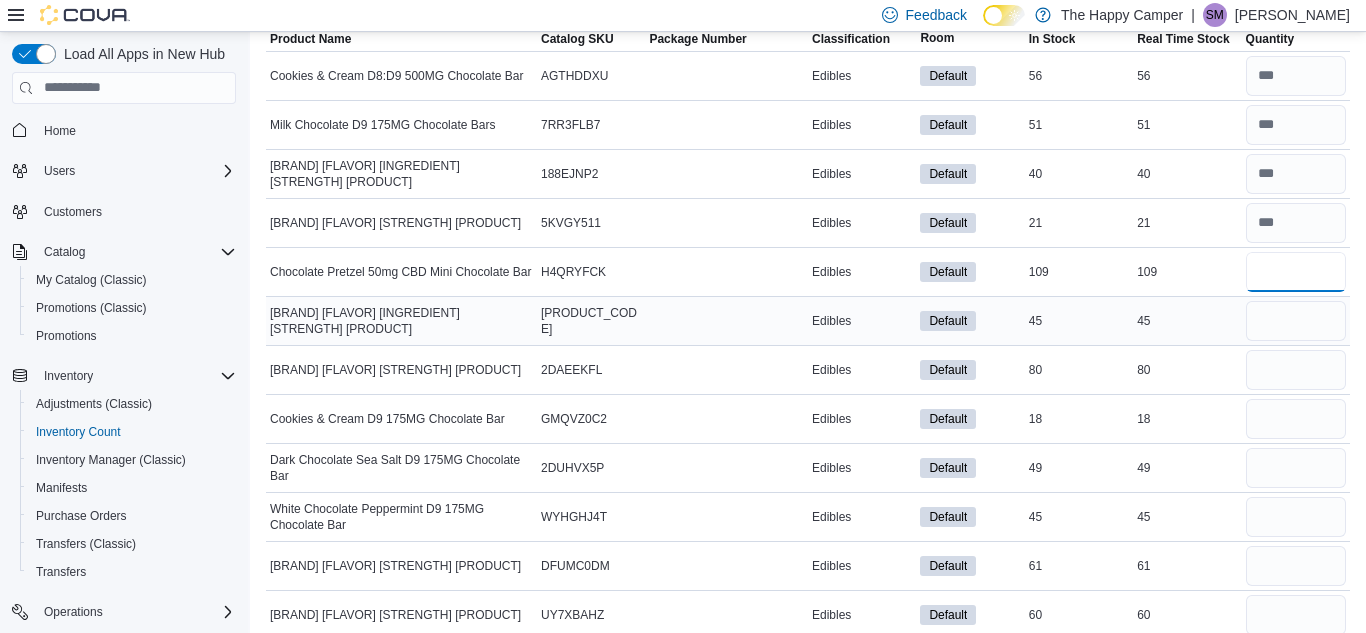 type on "***" 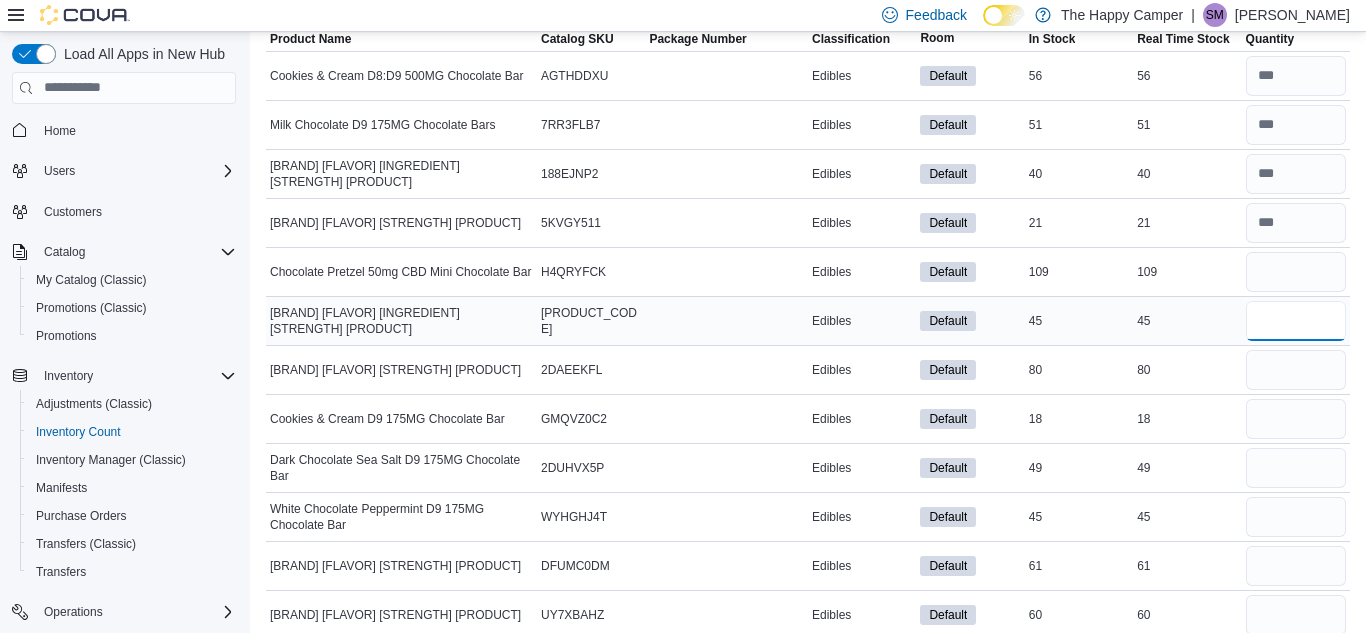 click at bounding box center (1296, 321) 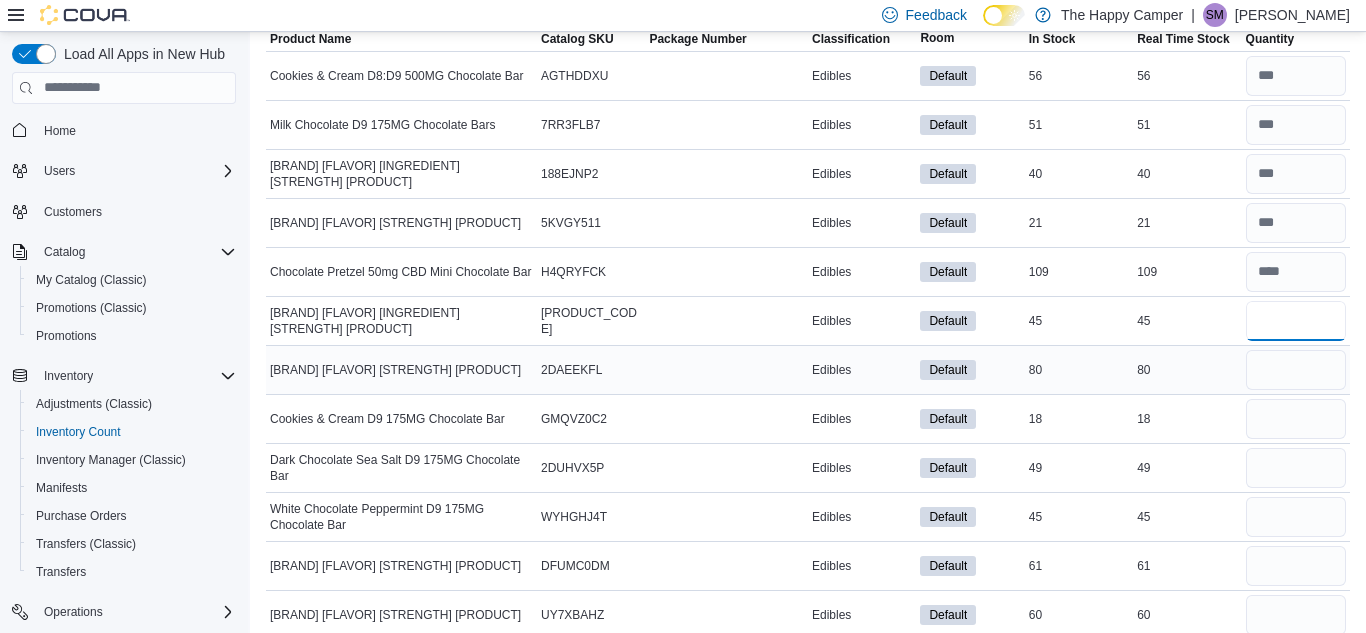 type on "**" 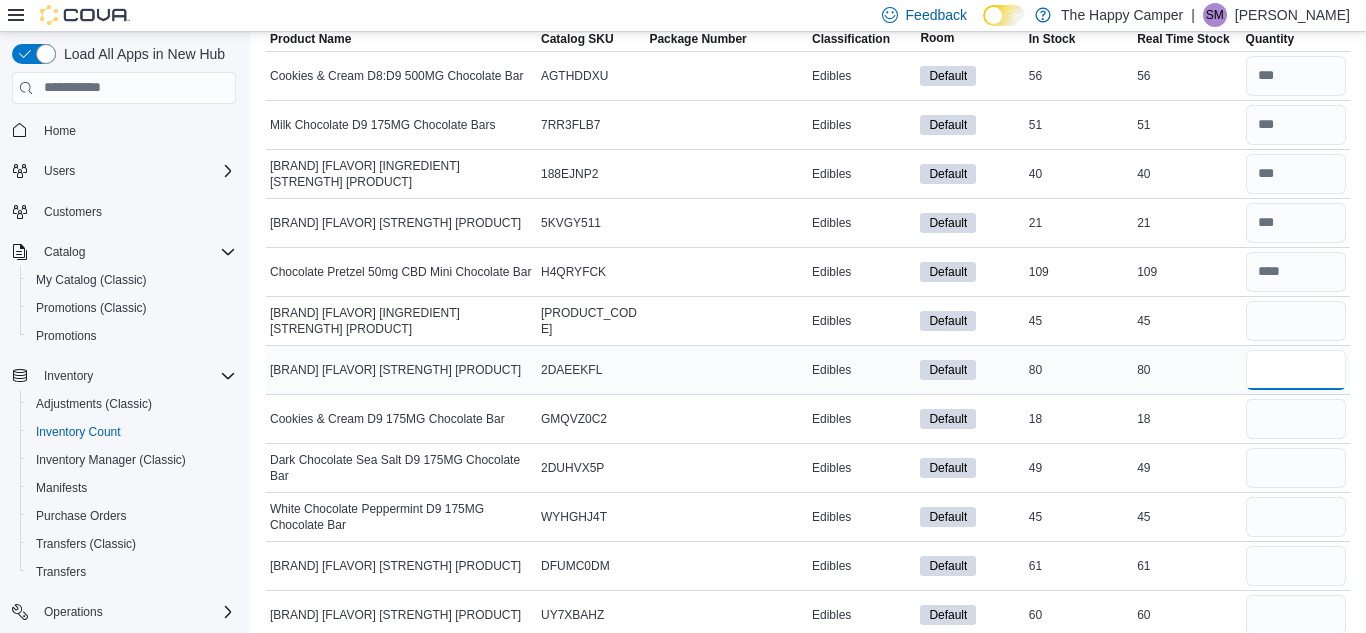 type 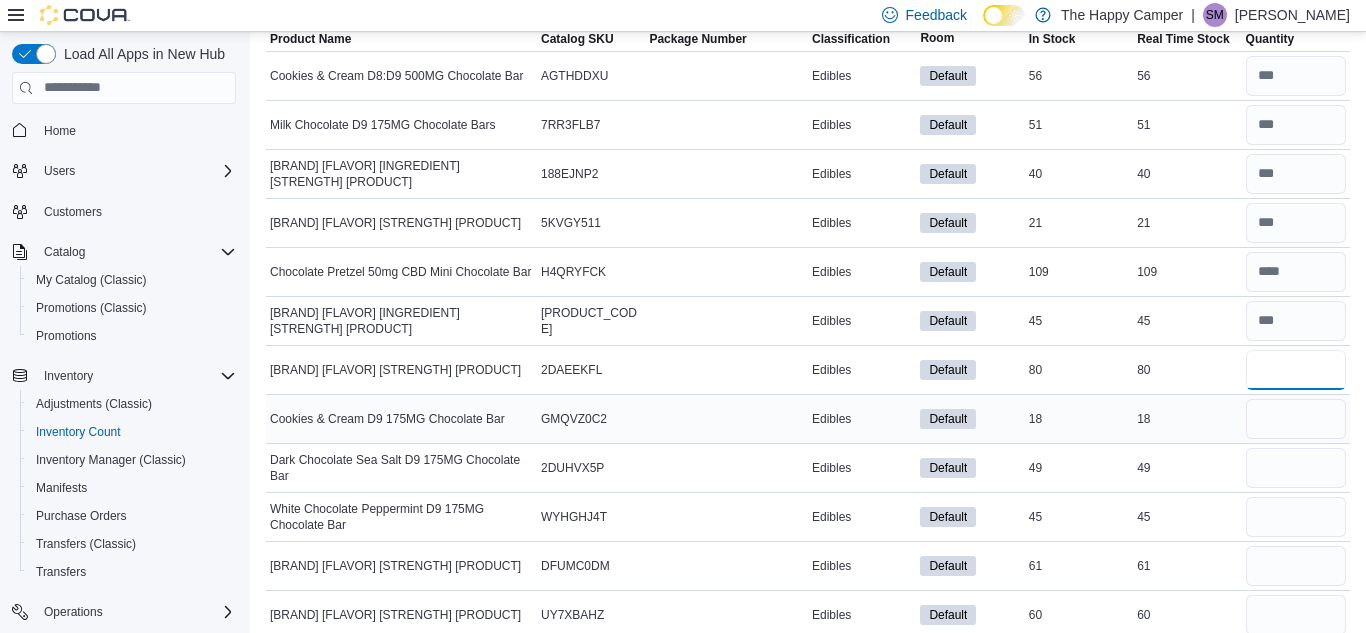 type on "**" 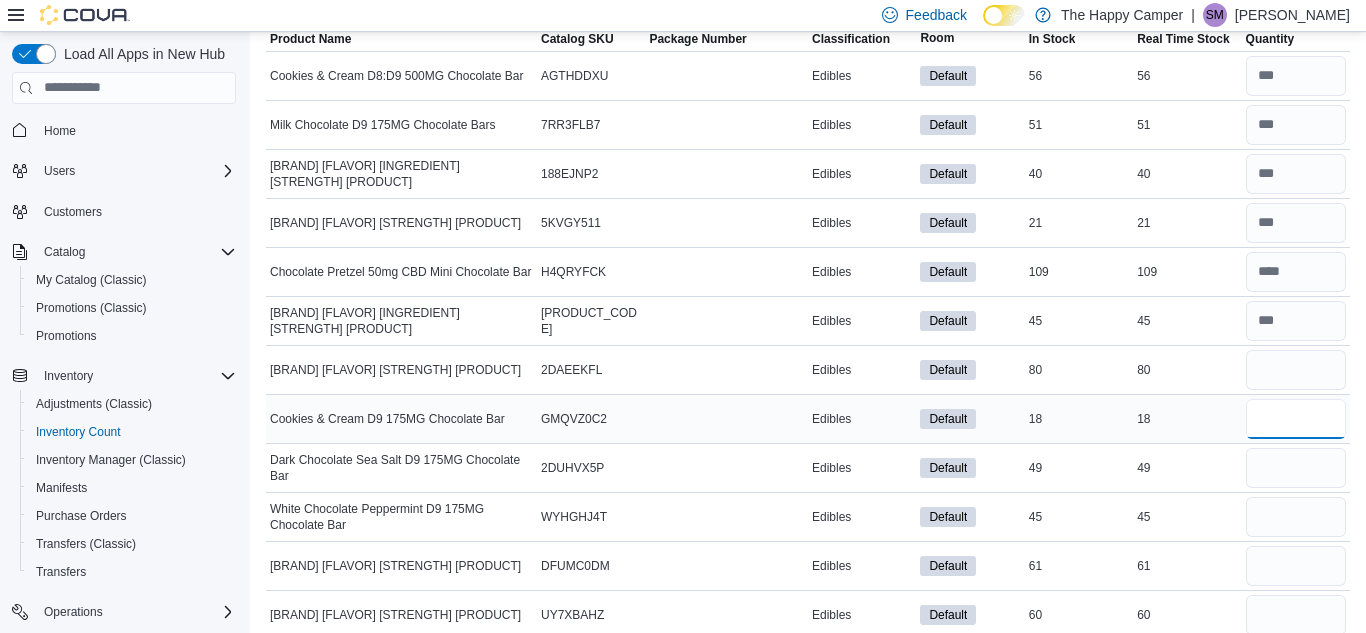type 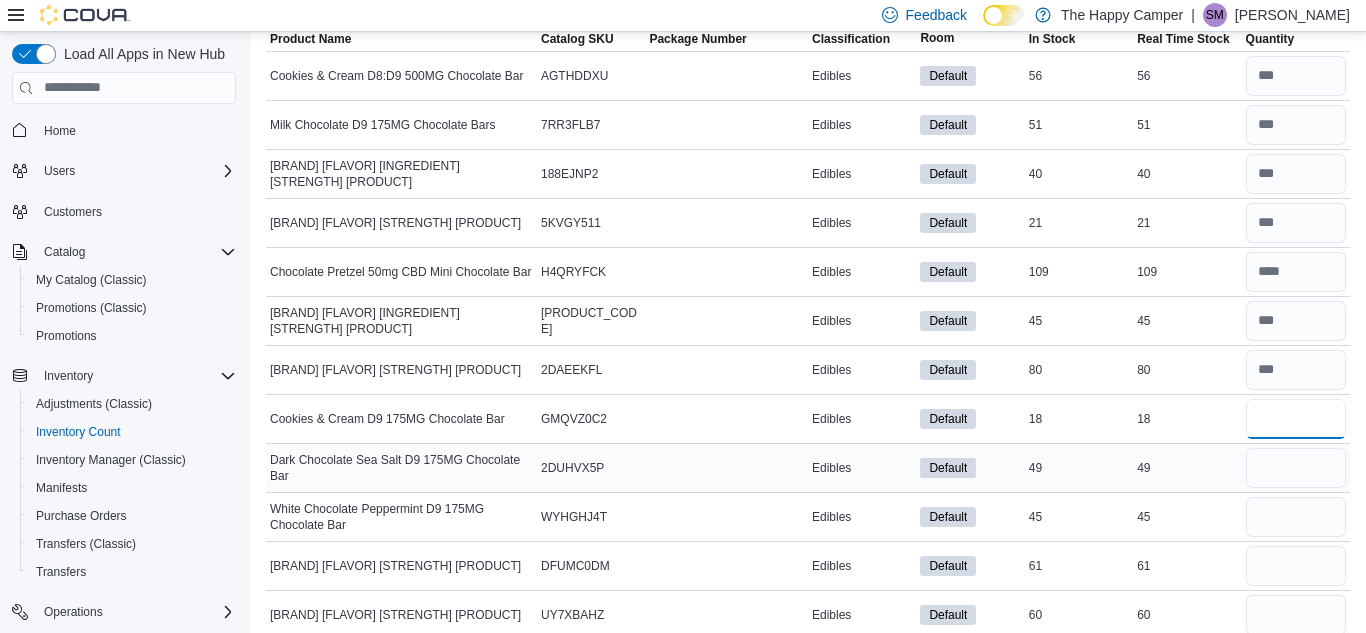 type on "**" 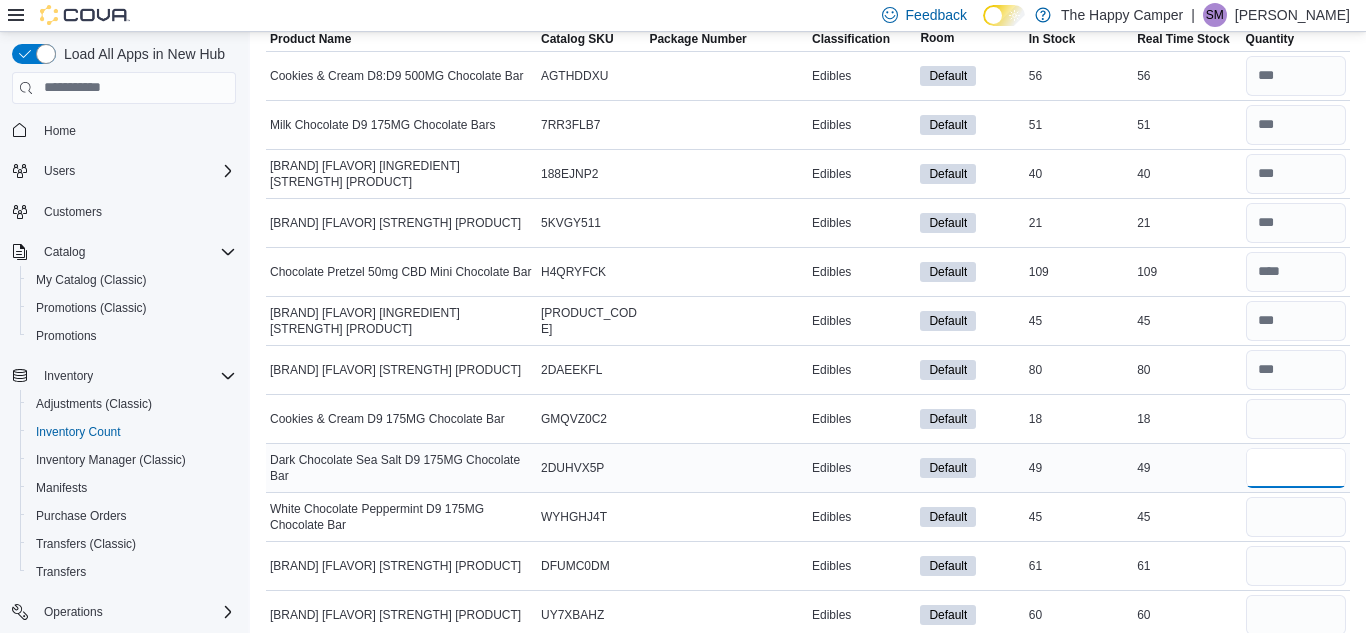 type 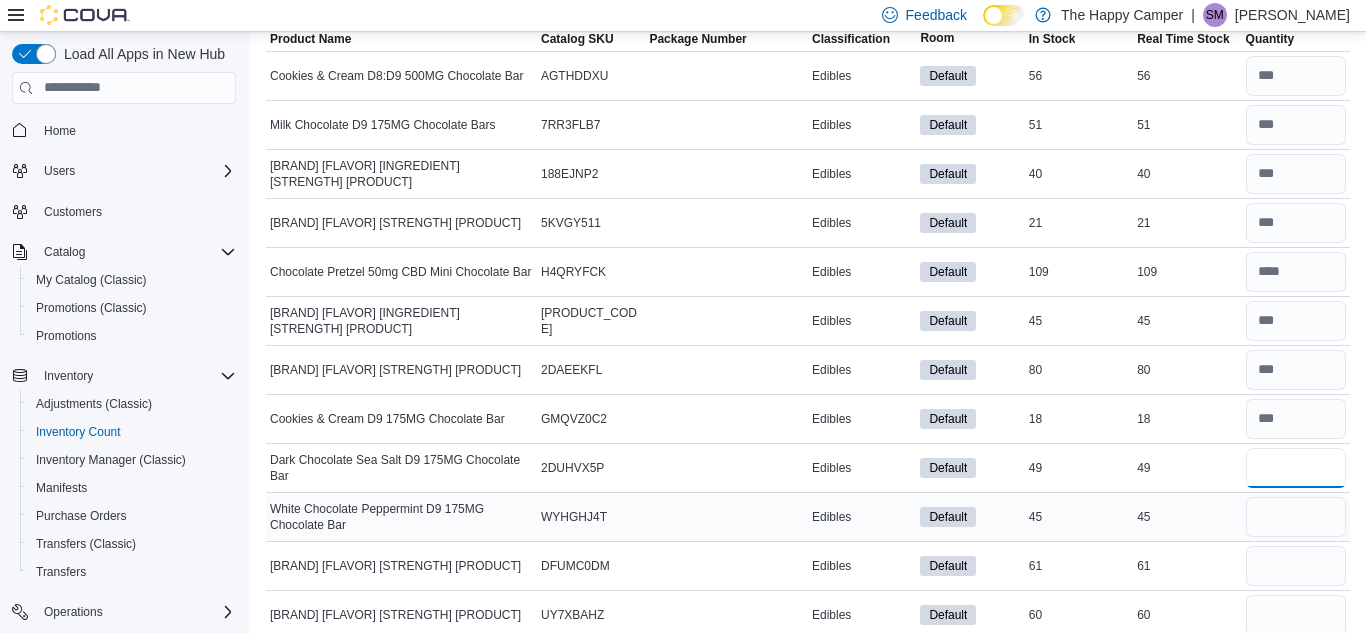 type on "**" 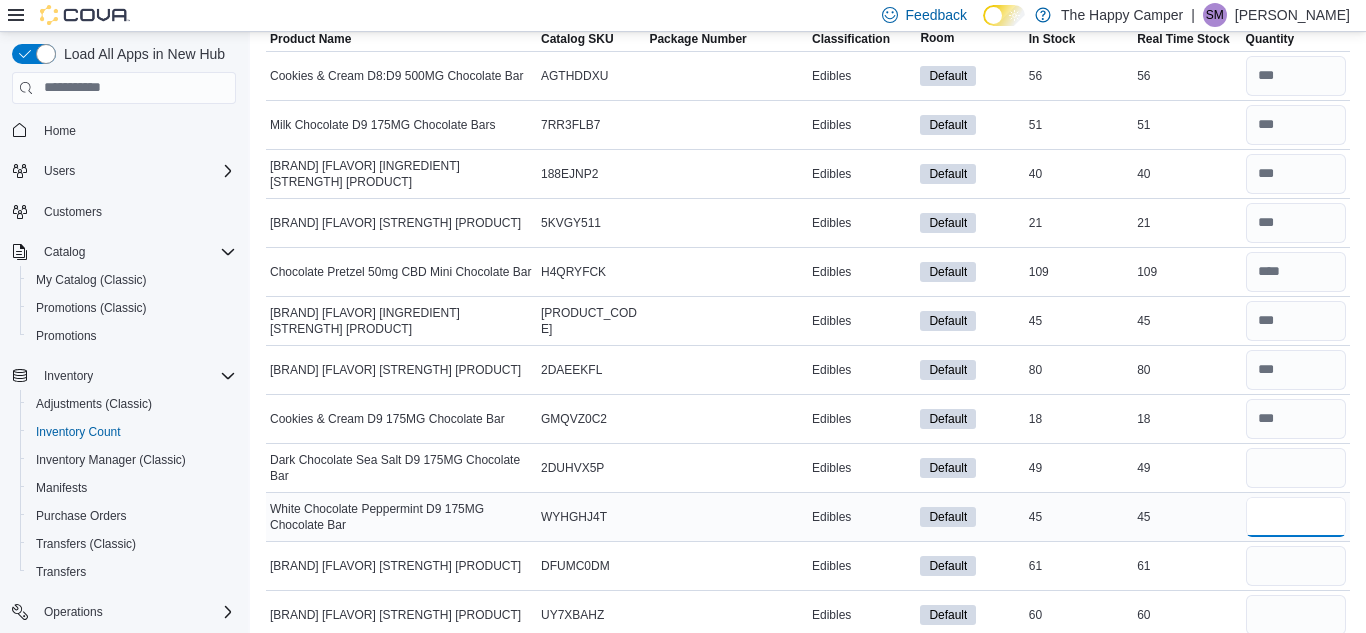 type 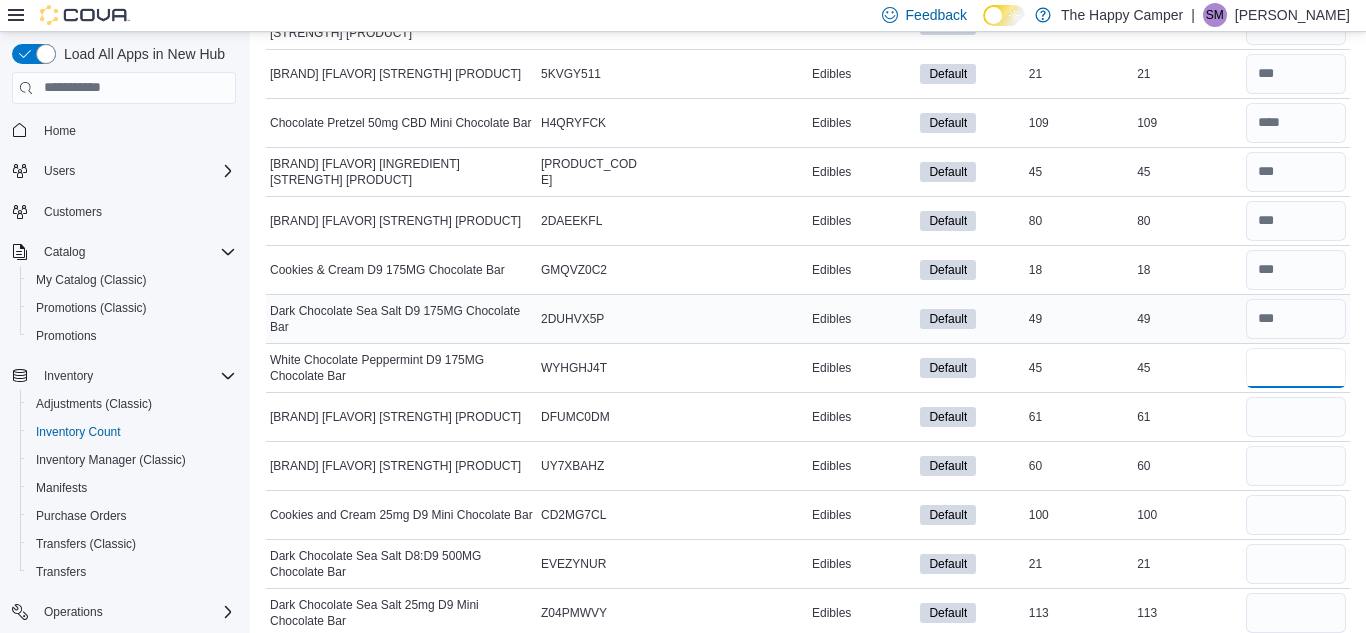 scroll, scrollTop: 360, scrollLeft: 0, axis: vertical 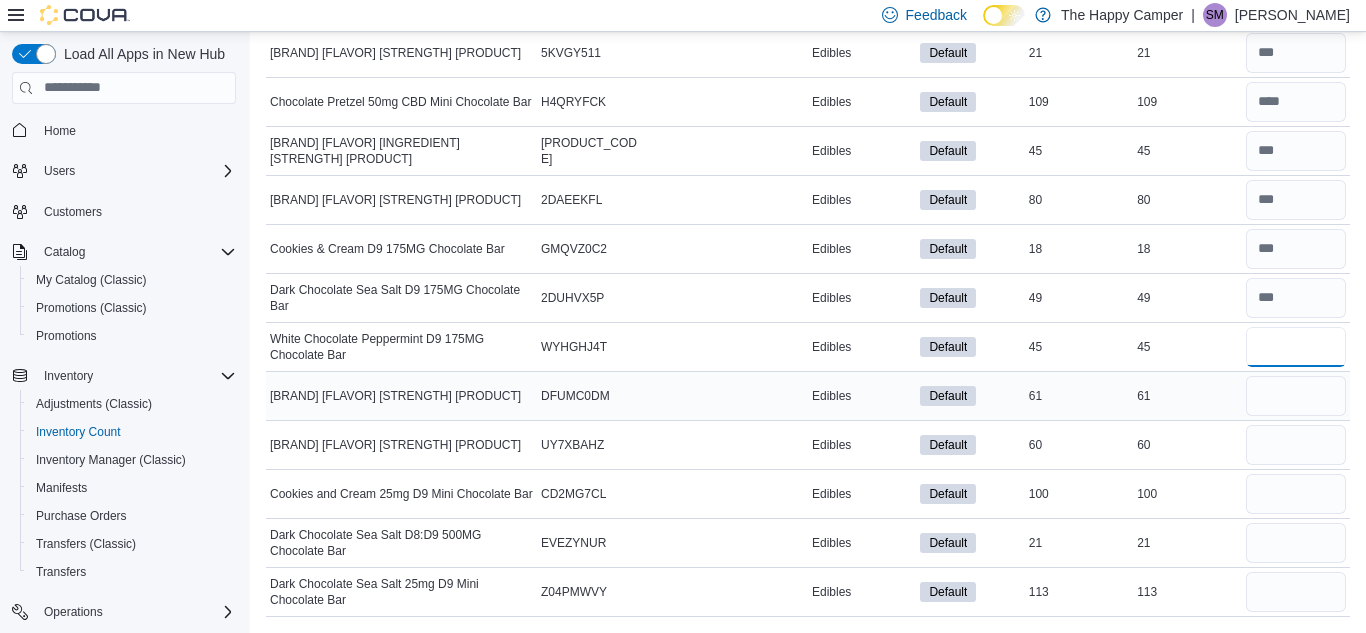 type on "**" 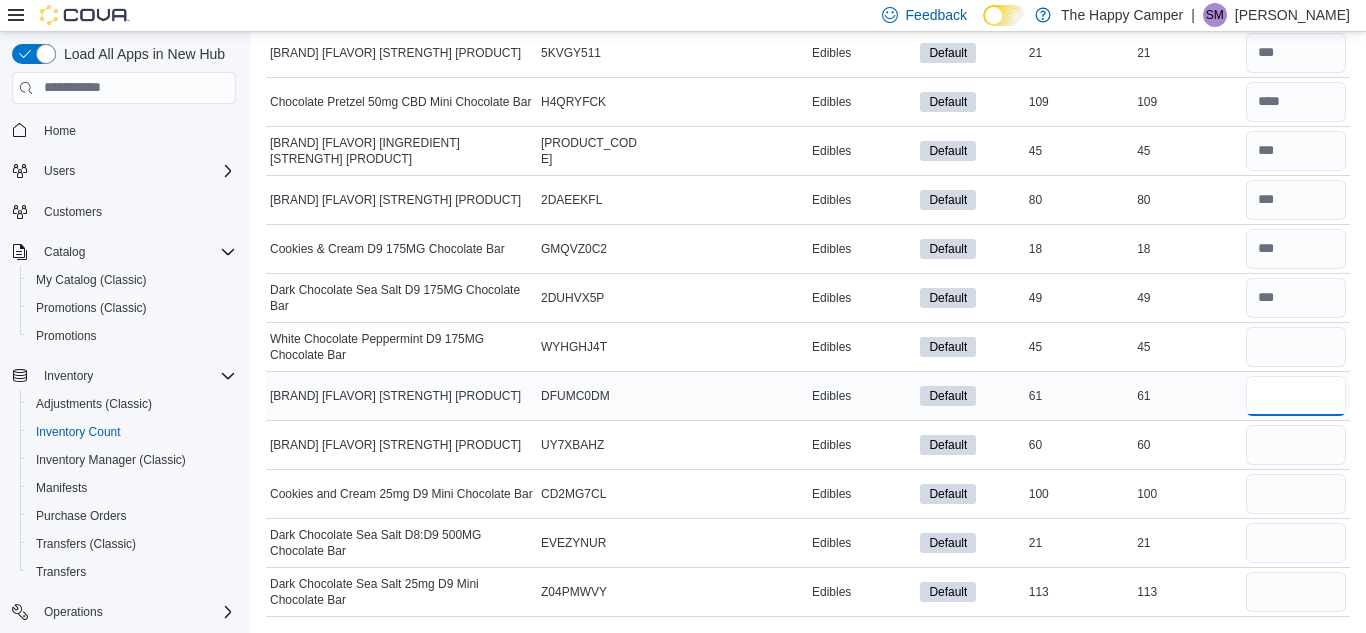 type 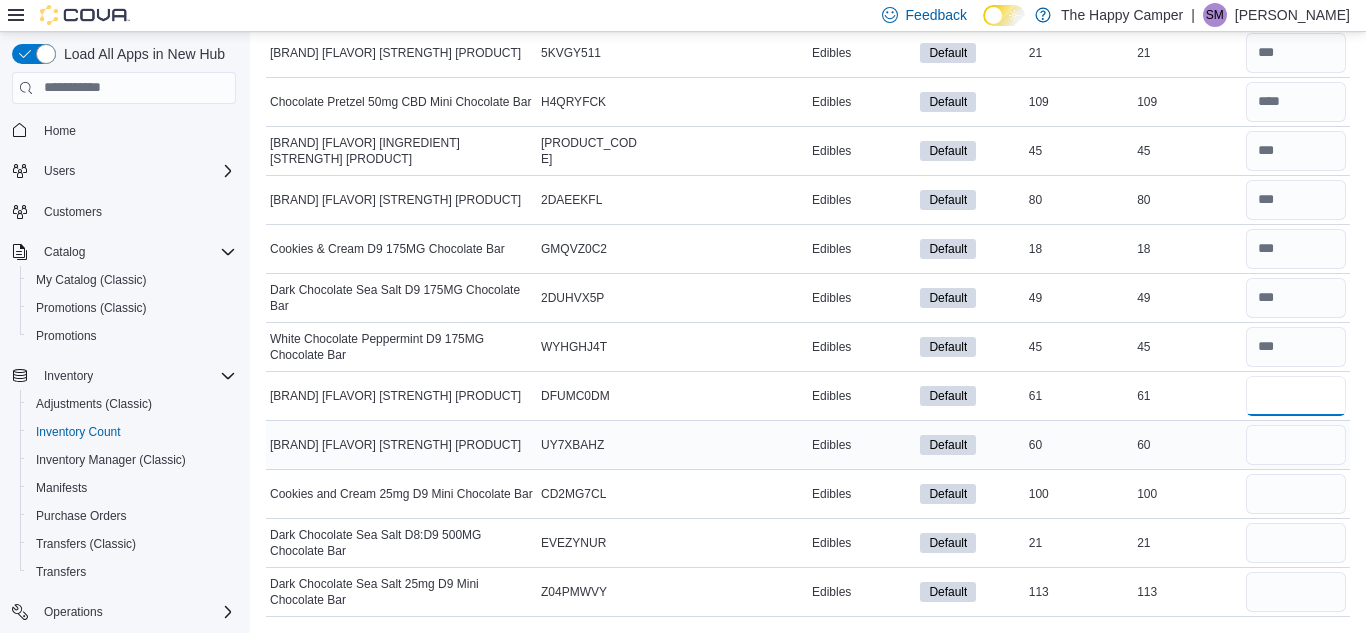 type on "**" 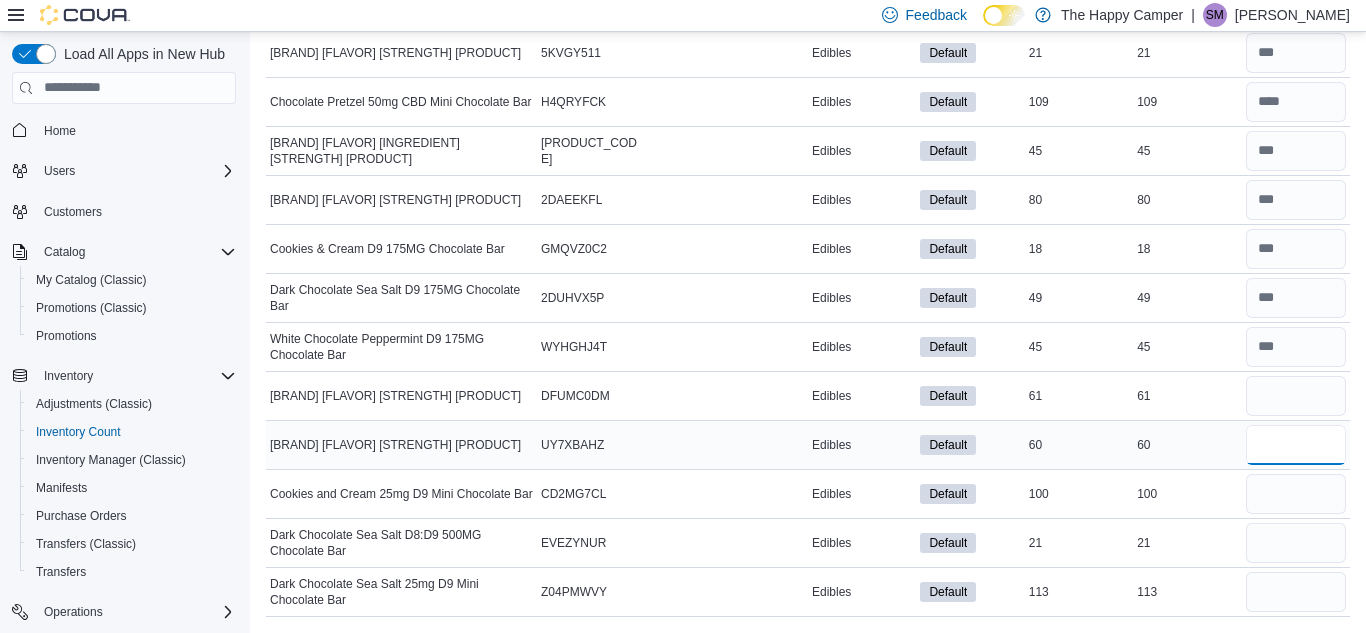 type 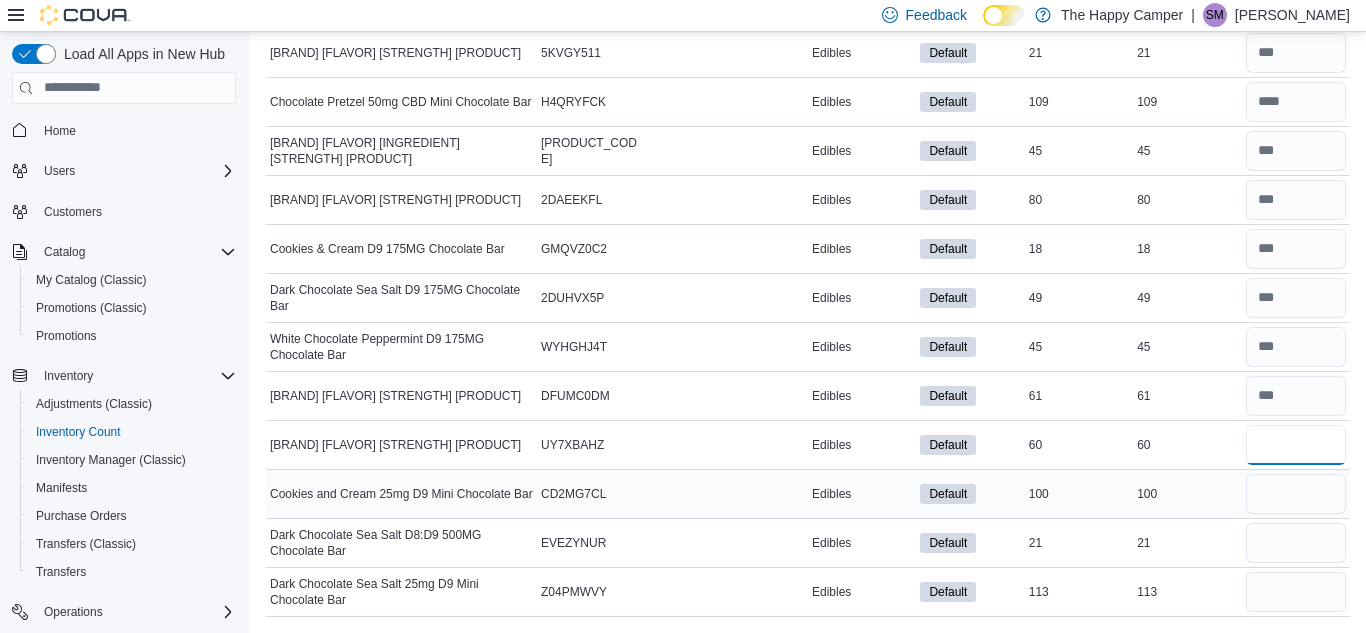 type on "**" 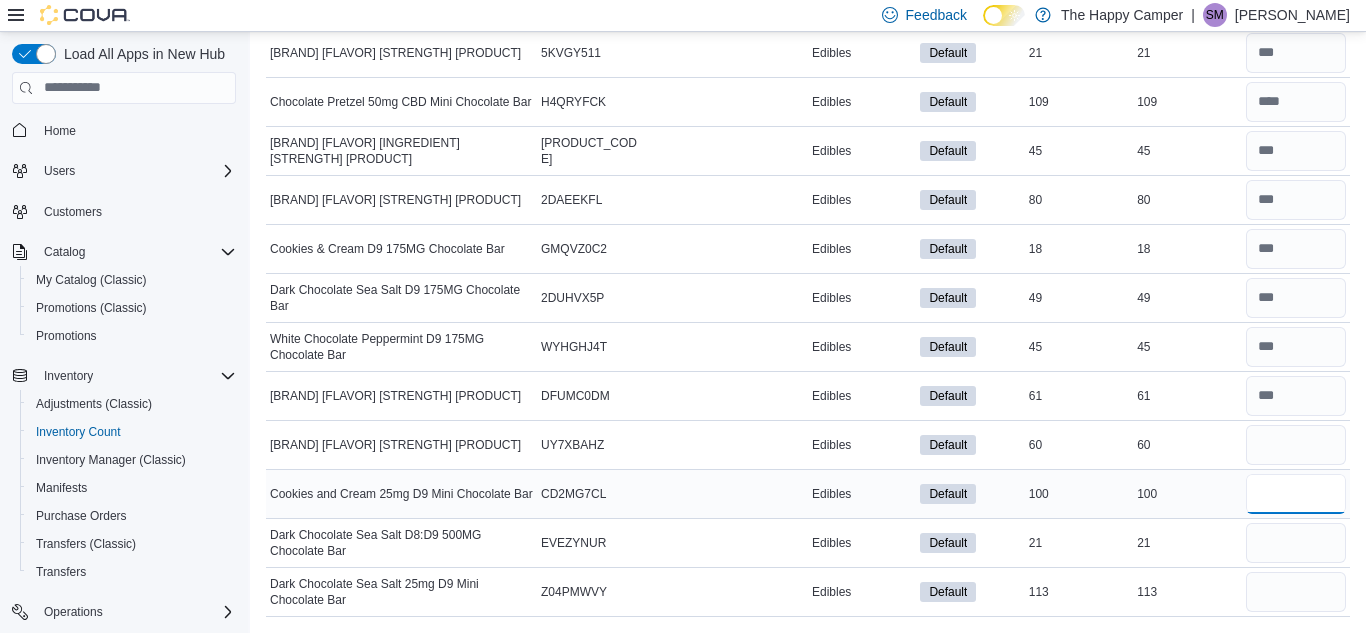 click at bounding box center [1296, 494] 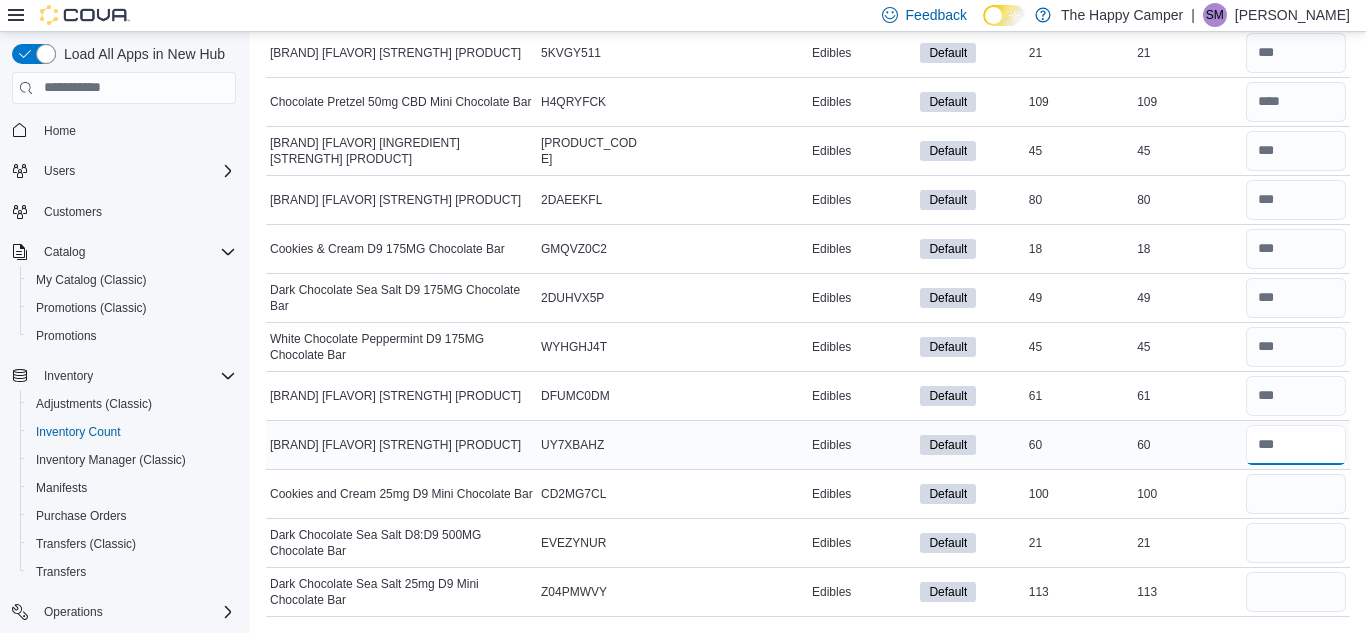 click at bounding box center (1296, 445) 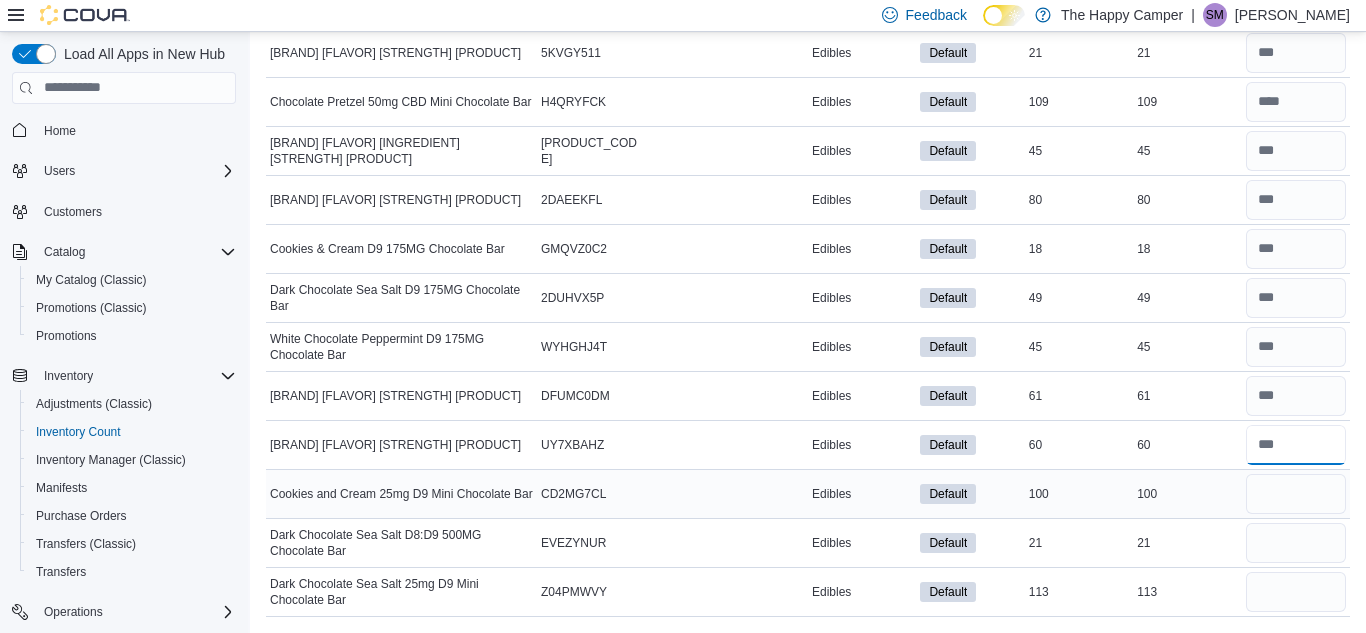 type on "**" 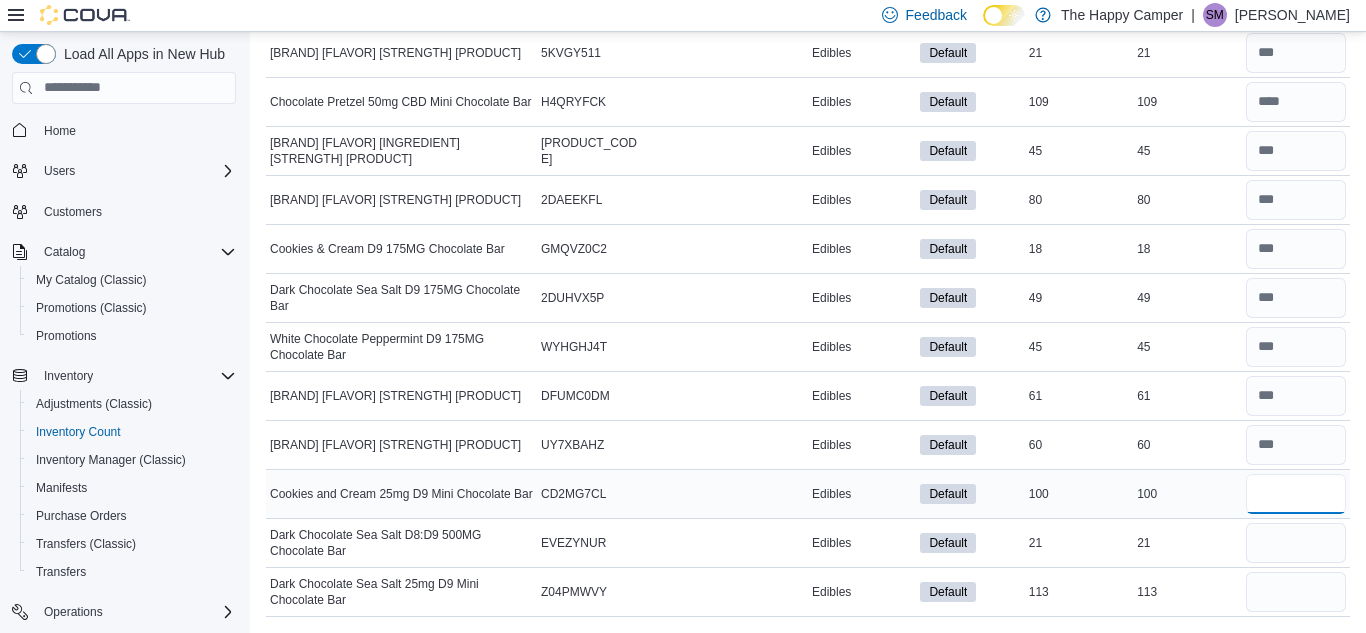 type 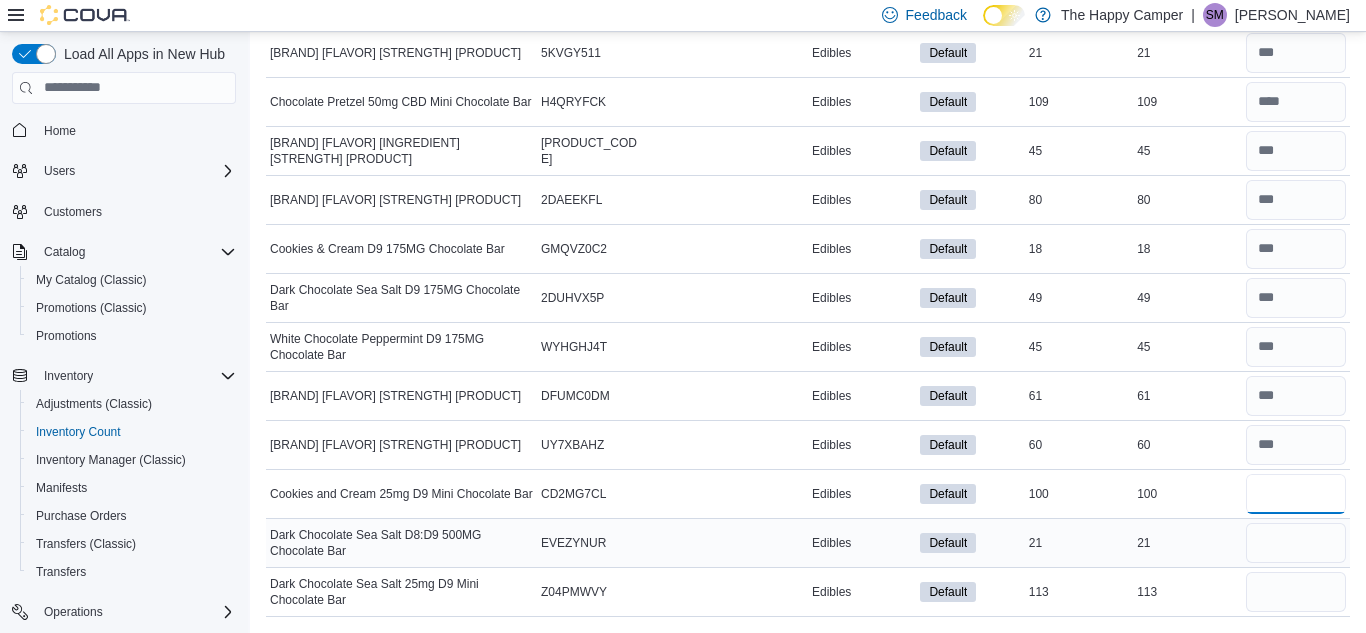 type on "***" 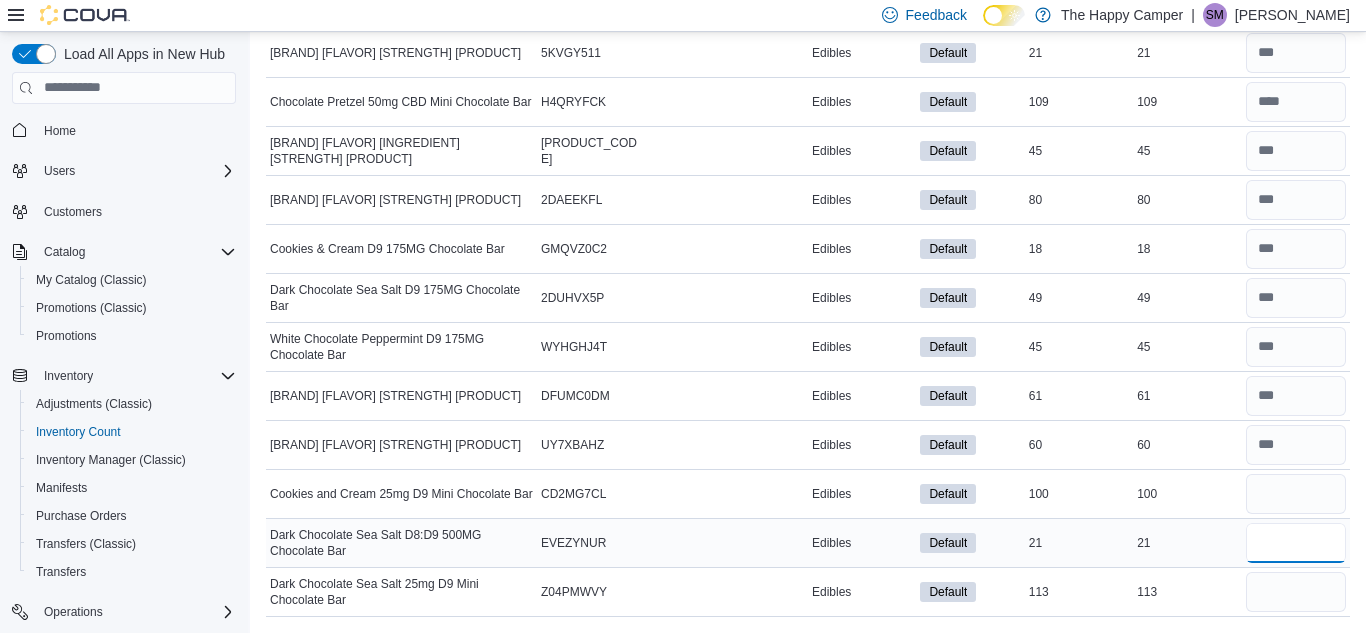 type 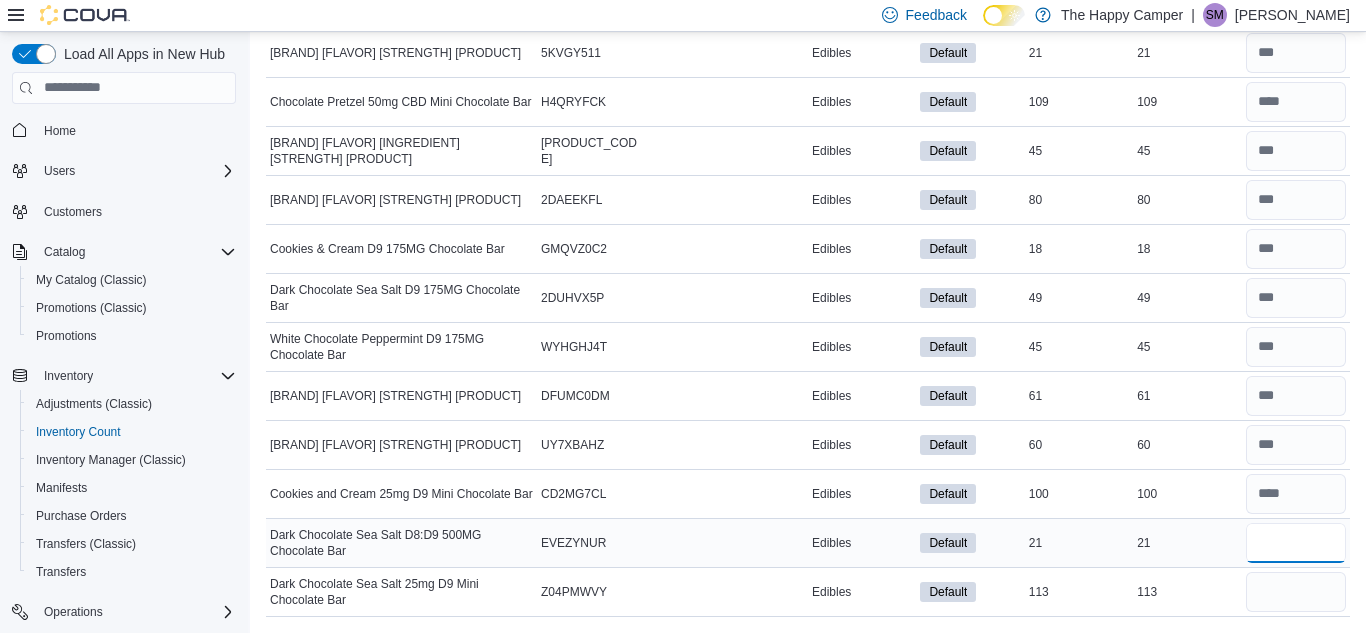 click at bounding box center (1296, 543) 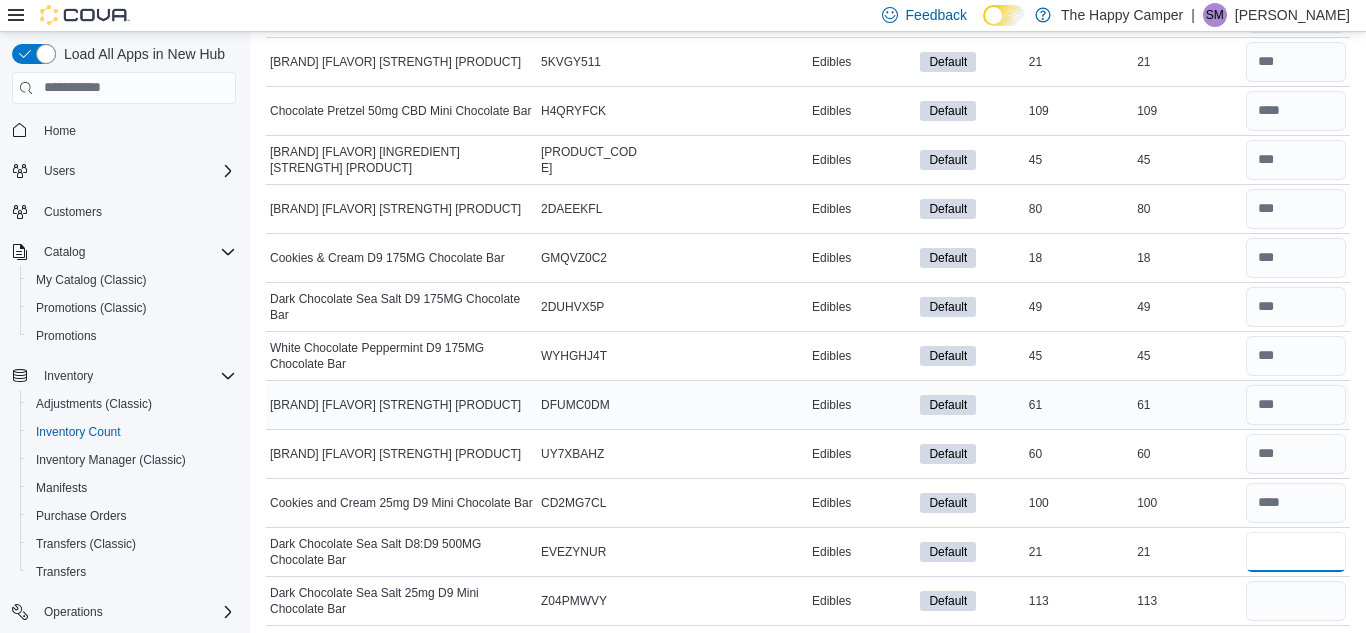 scroll, scrollTop: 360, scrollLeft: 0, axis: vertical 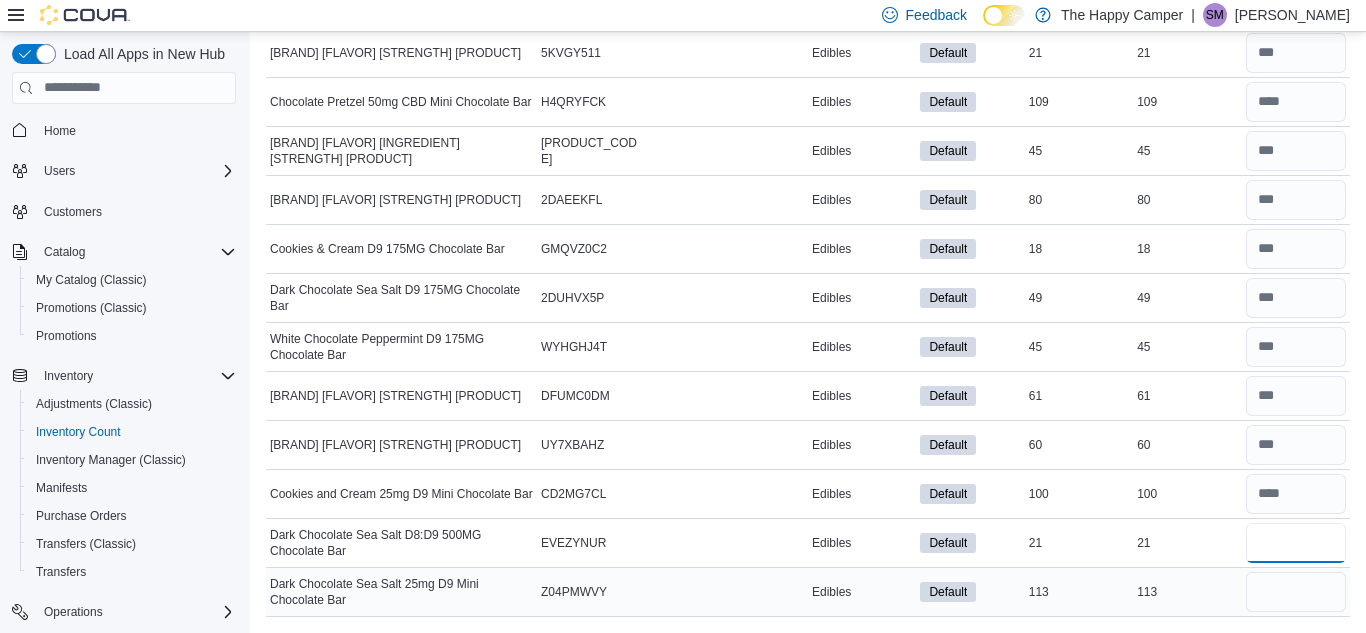 type on "**" 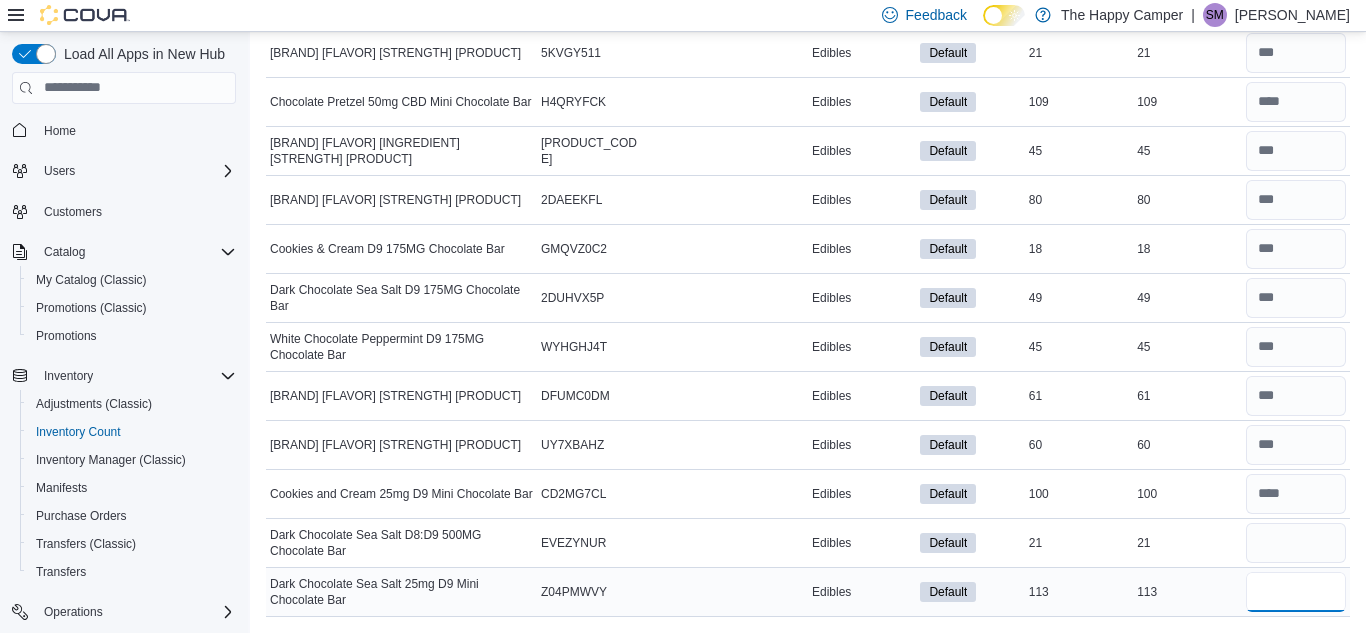 type 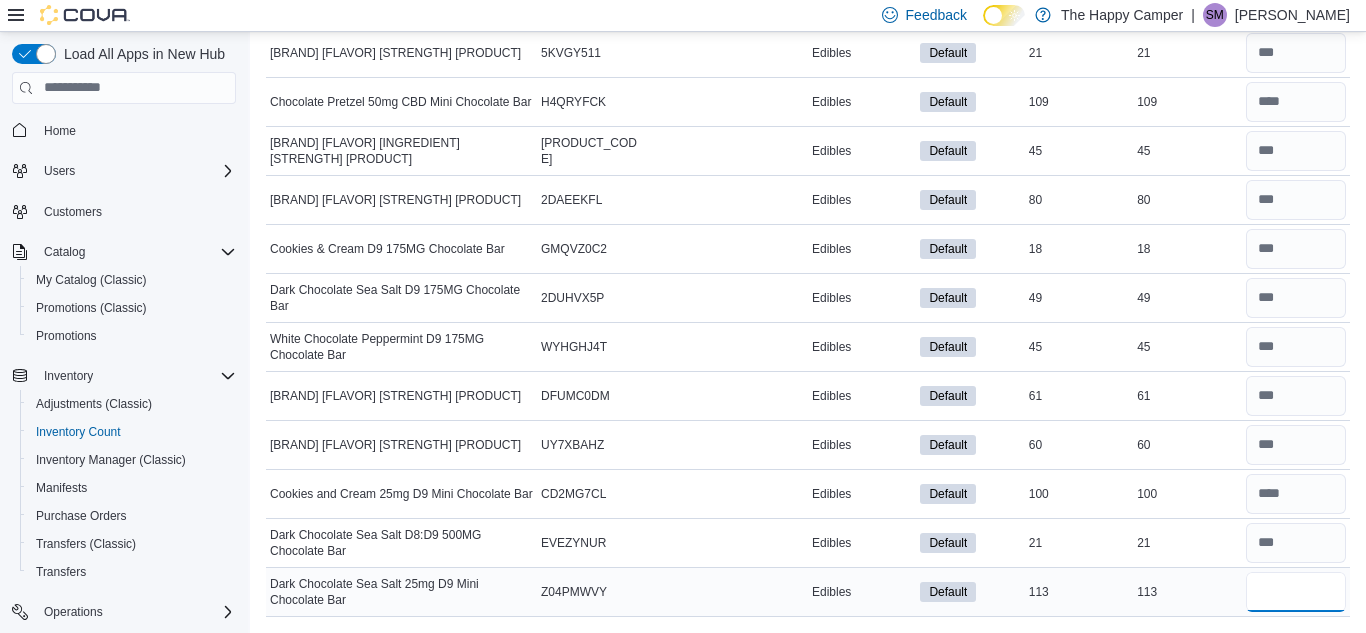 click at bounding box center (1296, 592) 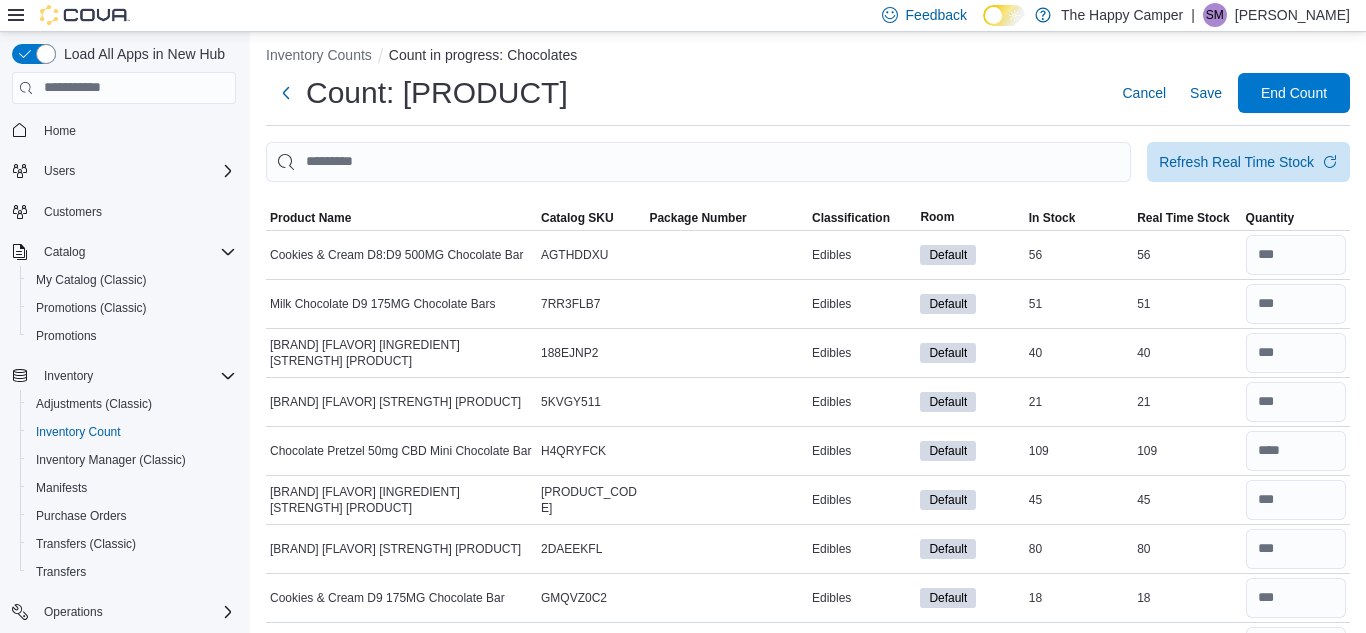scroll, scrollTop: 12, scrollLeft: 0, axis: vertical 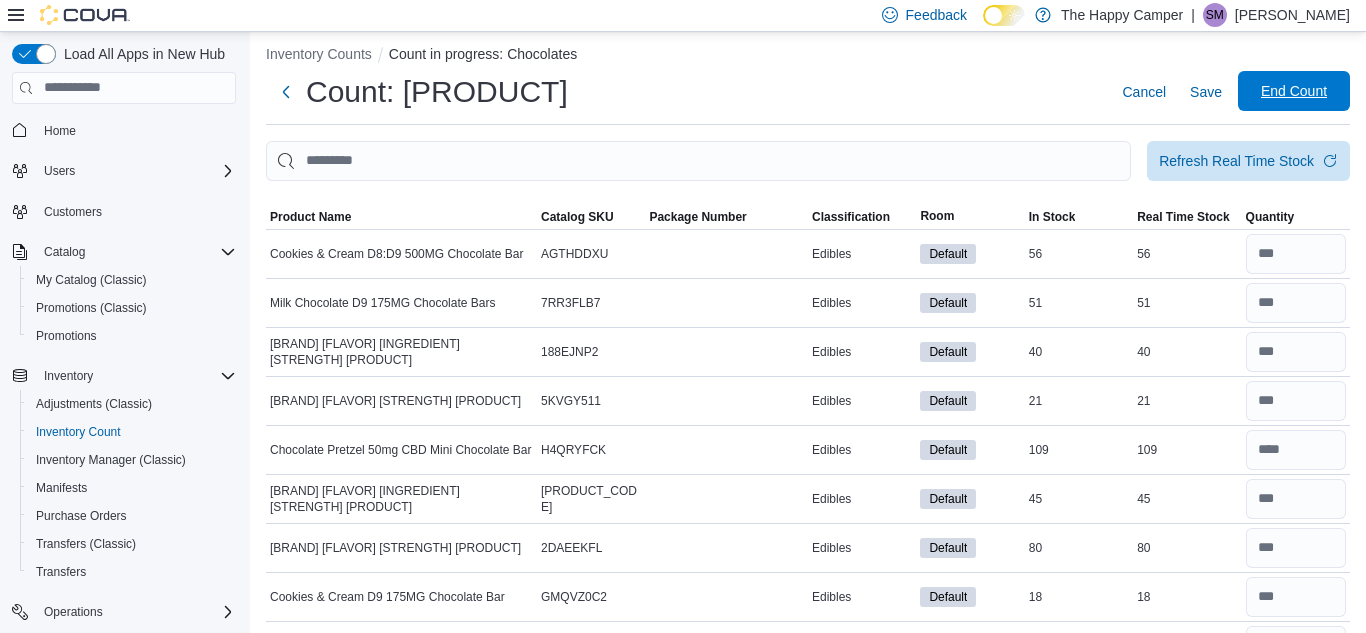 type on "***" 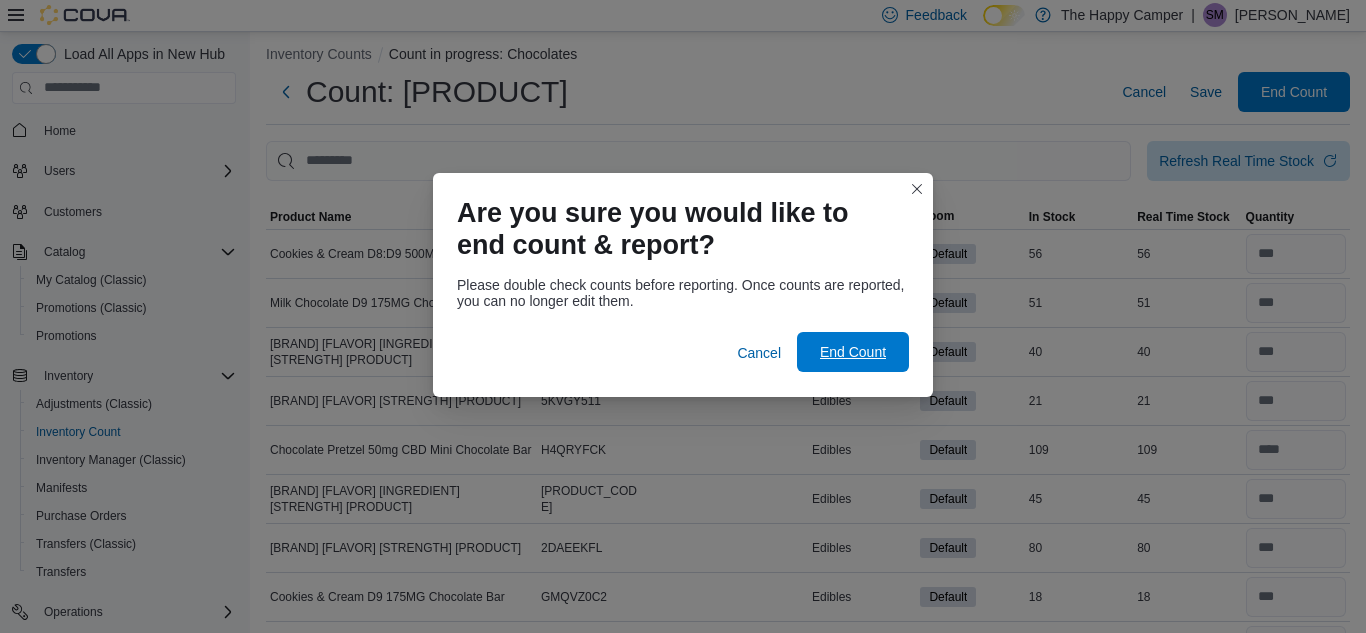 click on "End Count" at bounding box center [853, 352] 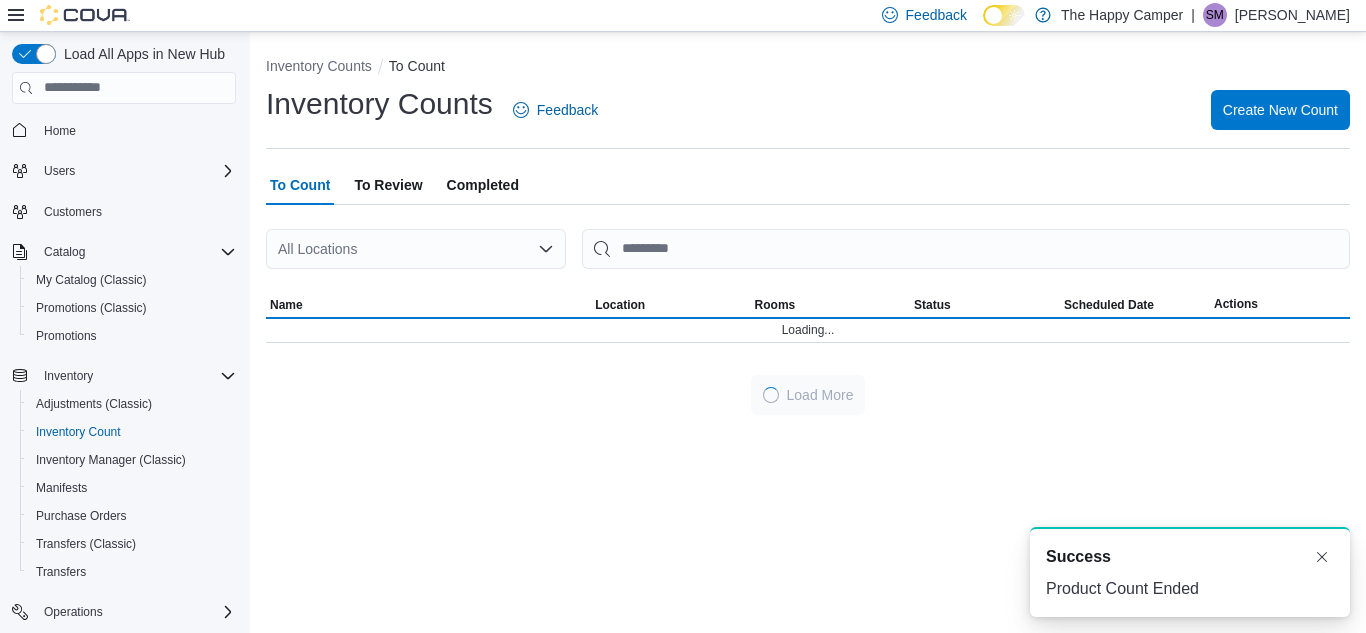 scroll, scrollTop: 0, scrollLeft: 0, axis: both 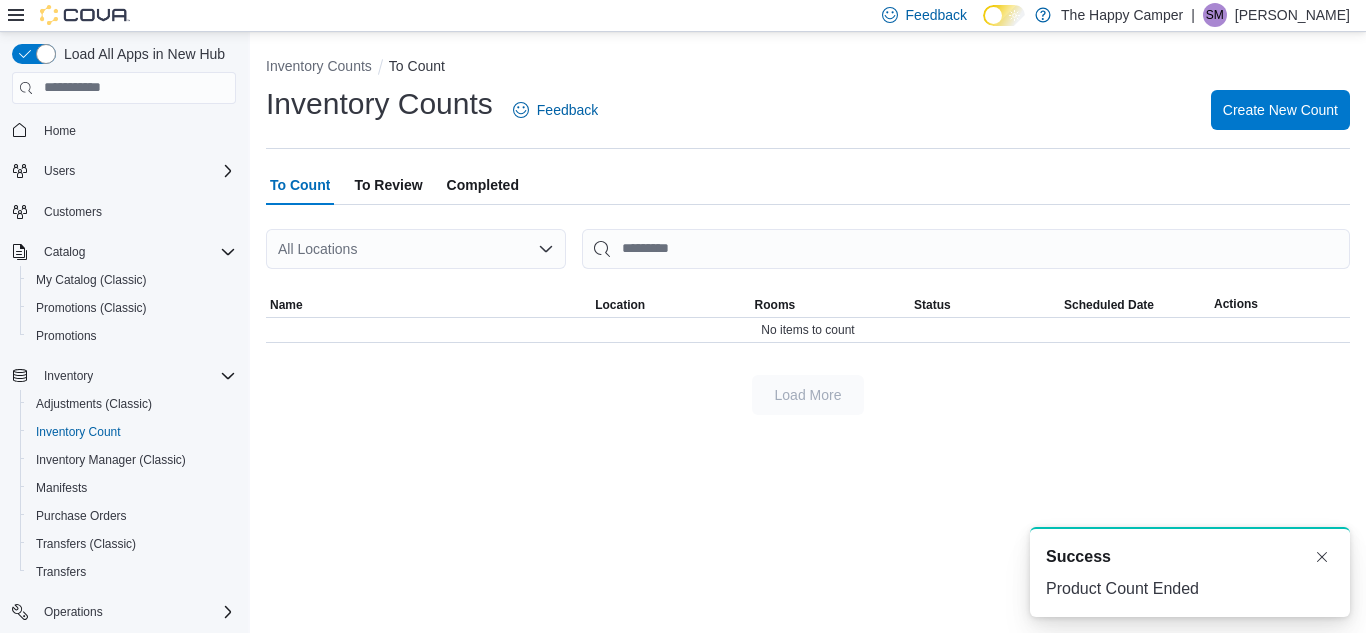 click on "To Review" at bounding box center (388, 185) 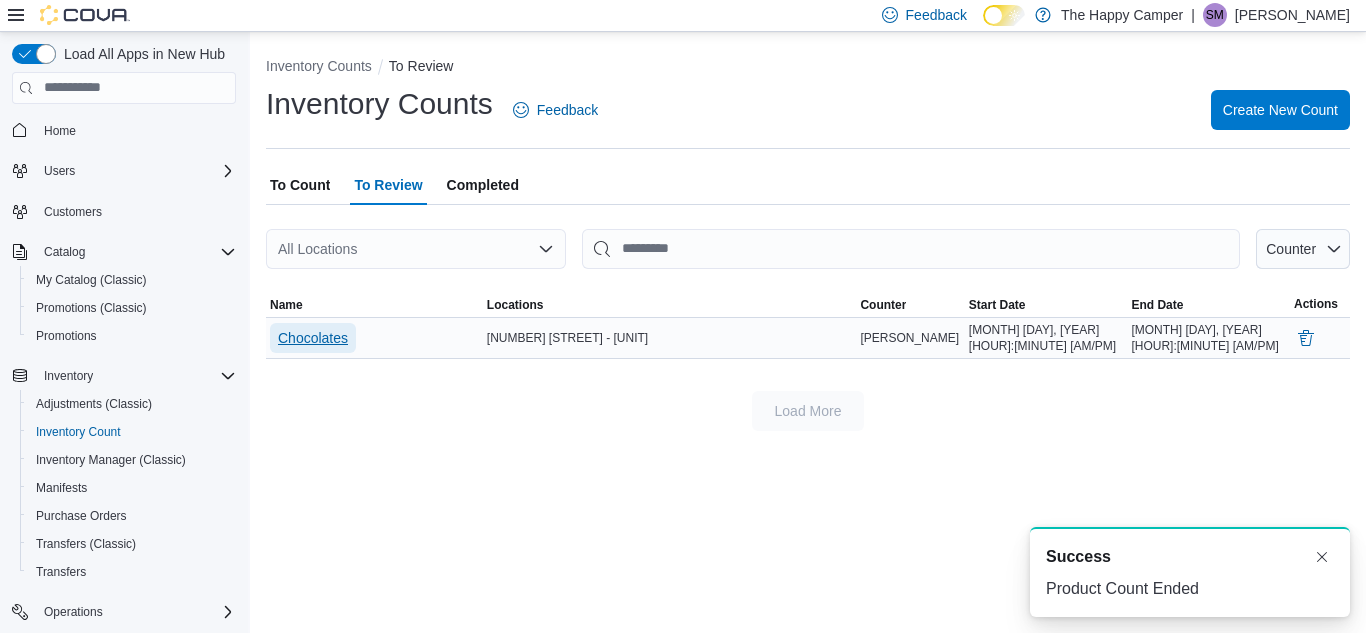 click on "Chocolates" at bounding box center (313, 338) 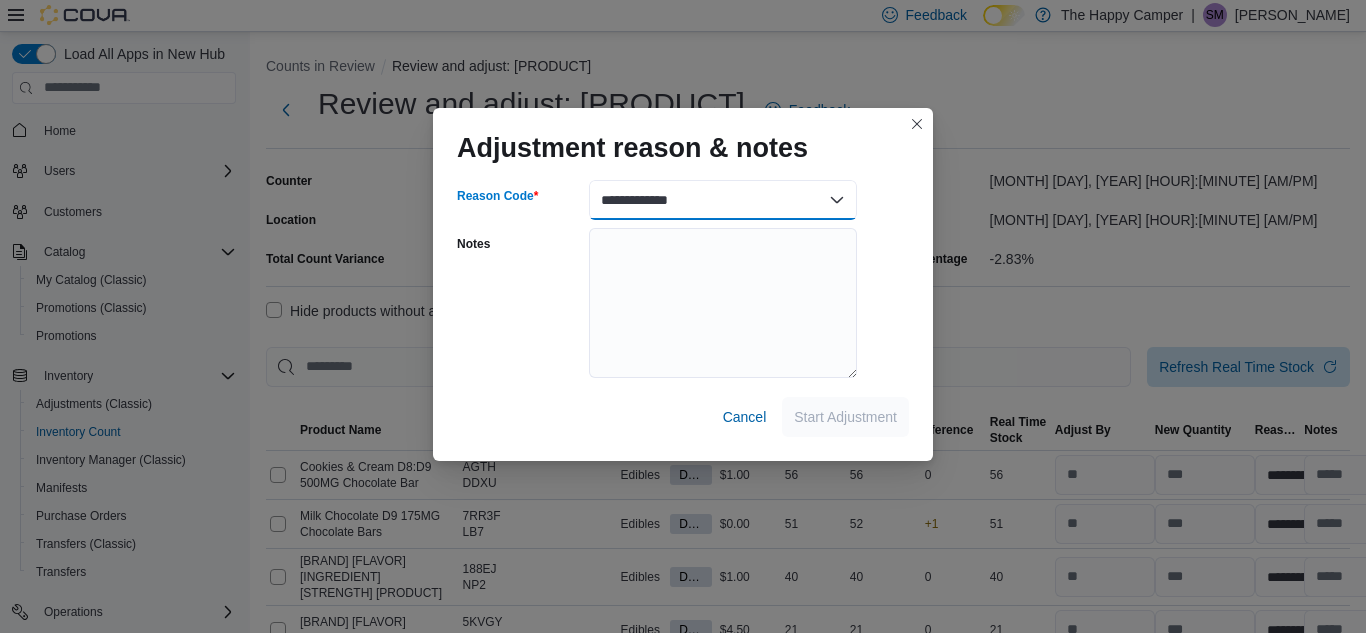 click on "**********" at bounding box center (723, 200) 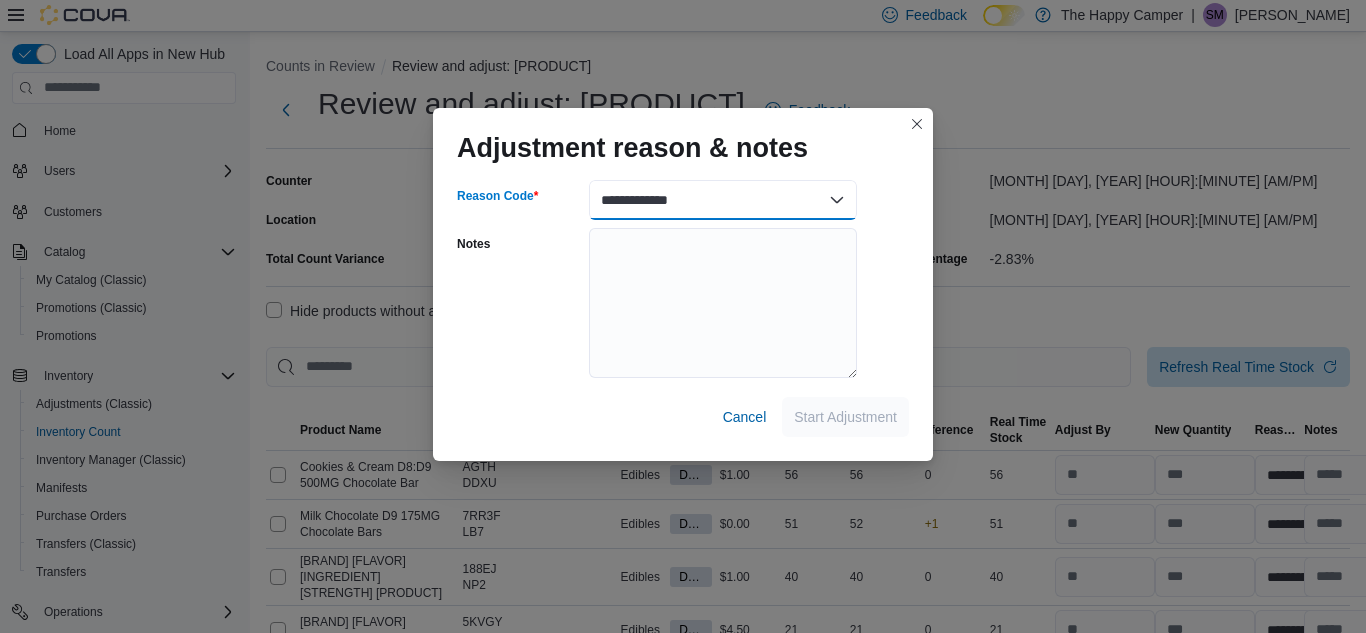 select on "**********" 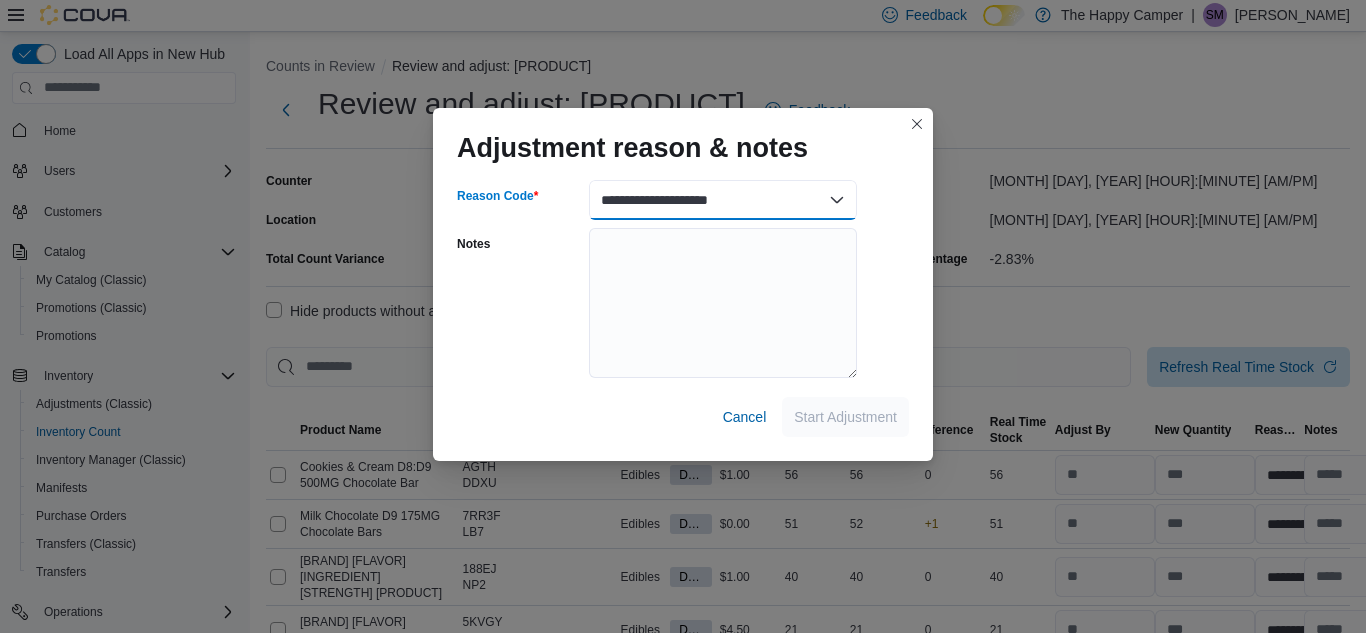 click on "**********" at bounding box center (723, 200) 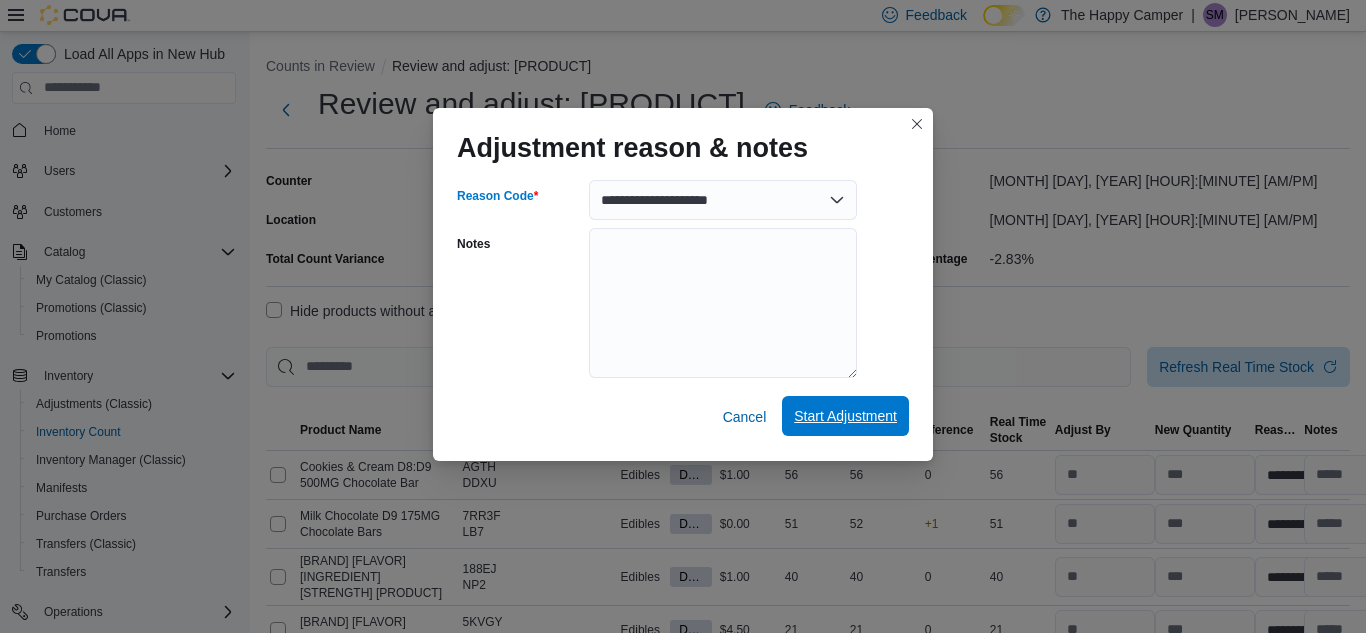 click on "Start Adjustment" at bounding box center (845, 416) 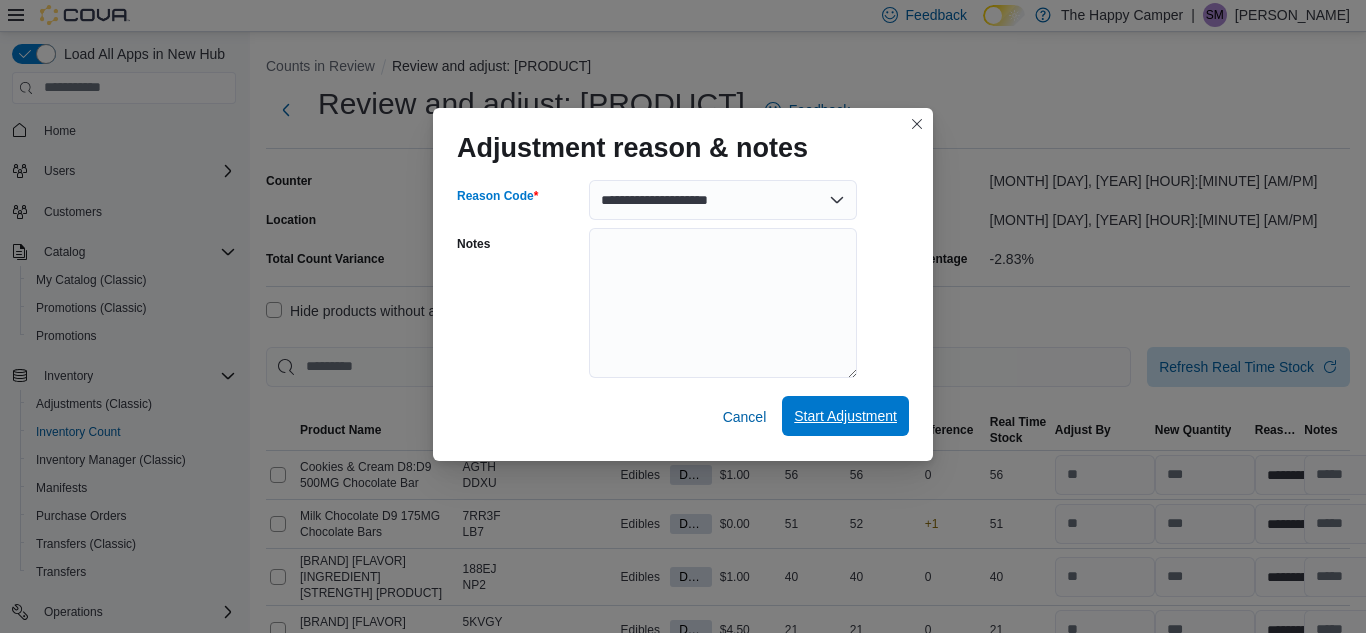 select on "**********" 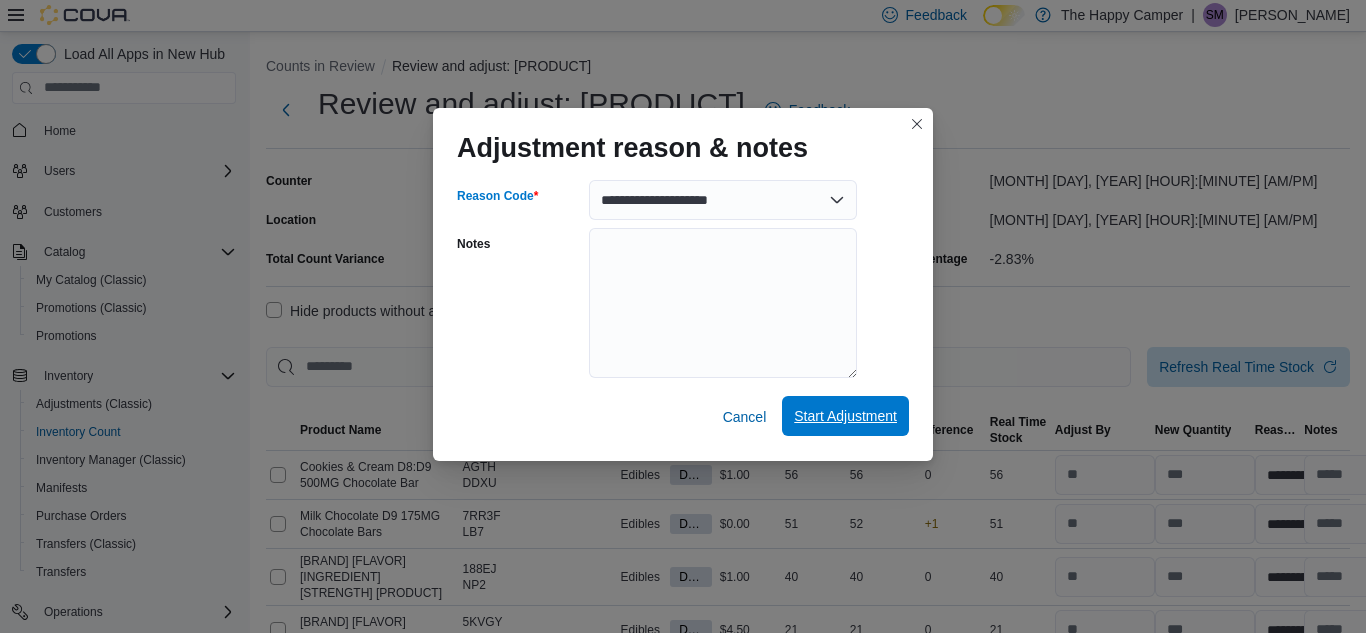 select on "**********" 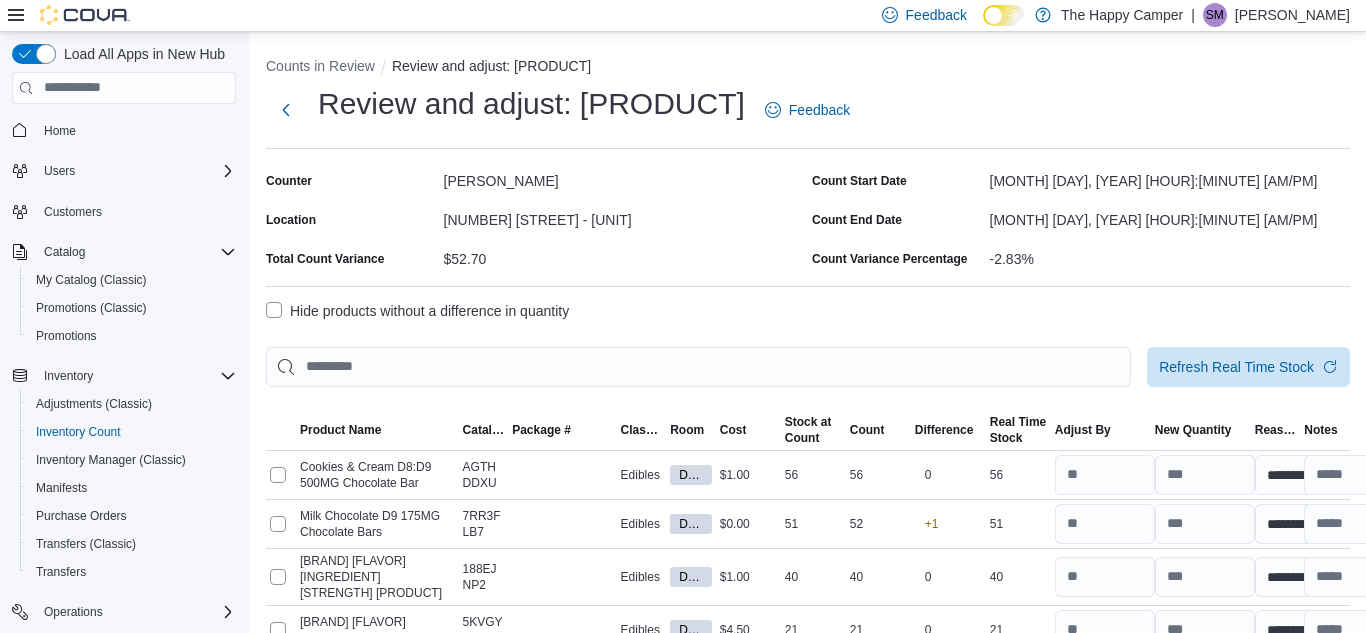 scroll, scrollTop: 673, scrollLeft: 0, axis: vertical 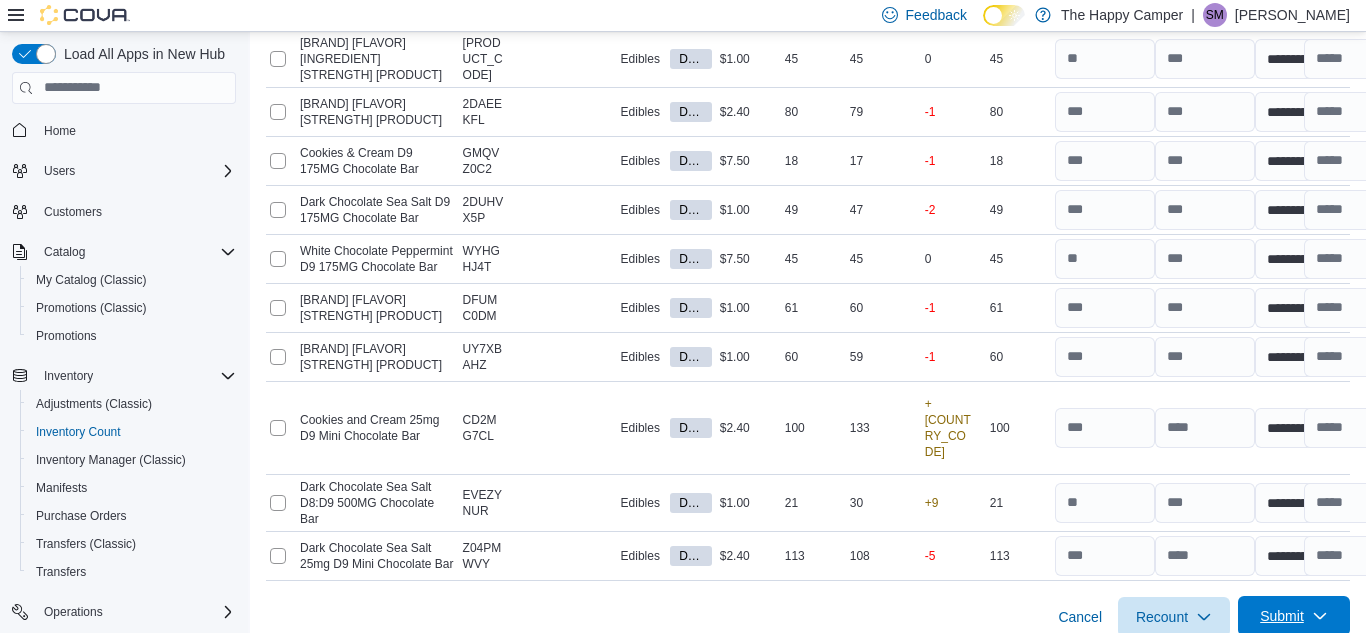 click 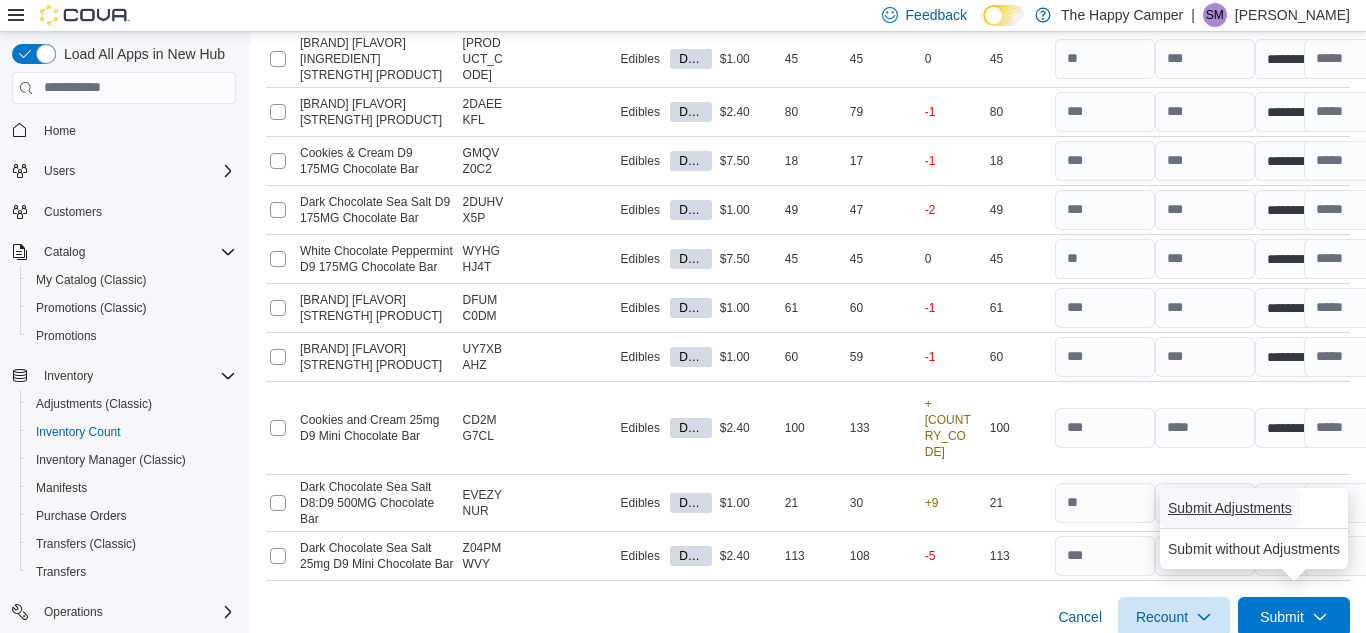 click on "Submit Adjustments" at bounding box center (1230, 508) 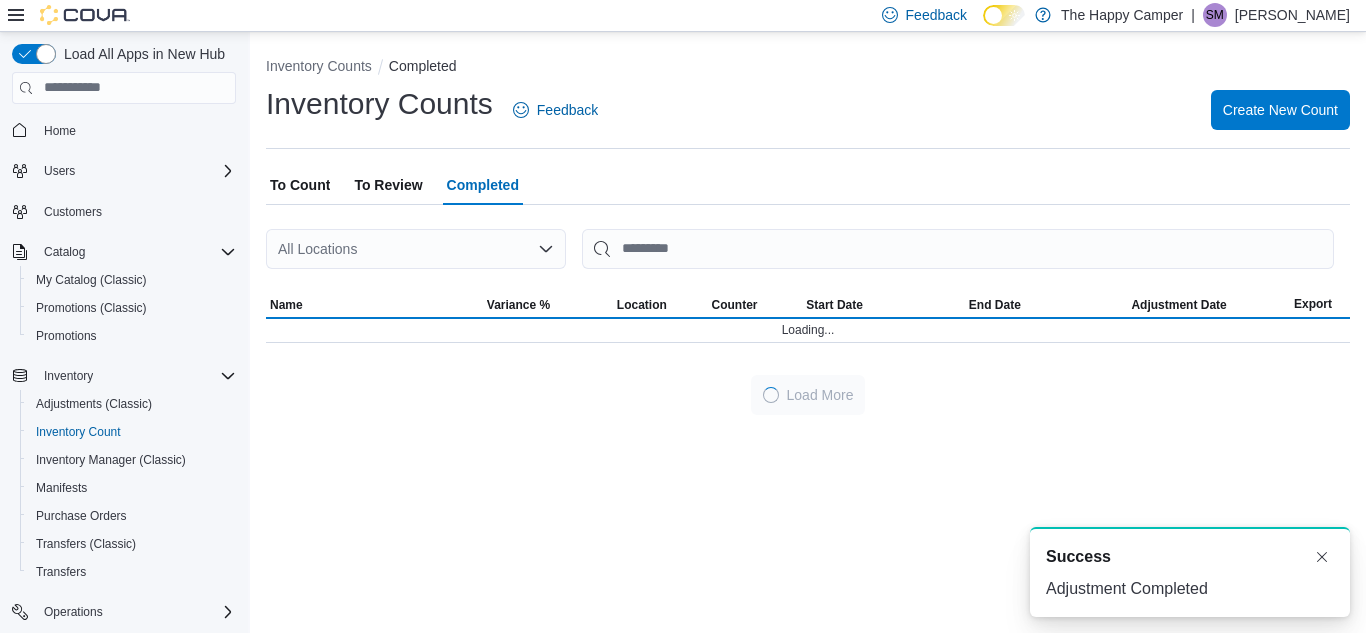 scroll, scrollTop: 0, scrollLeft: 0, axis: both 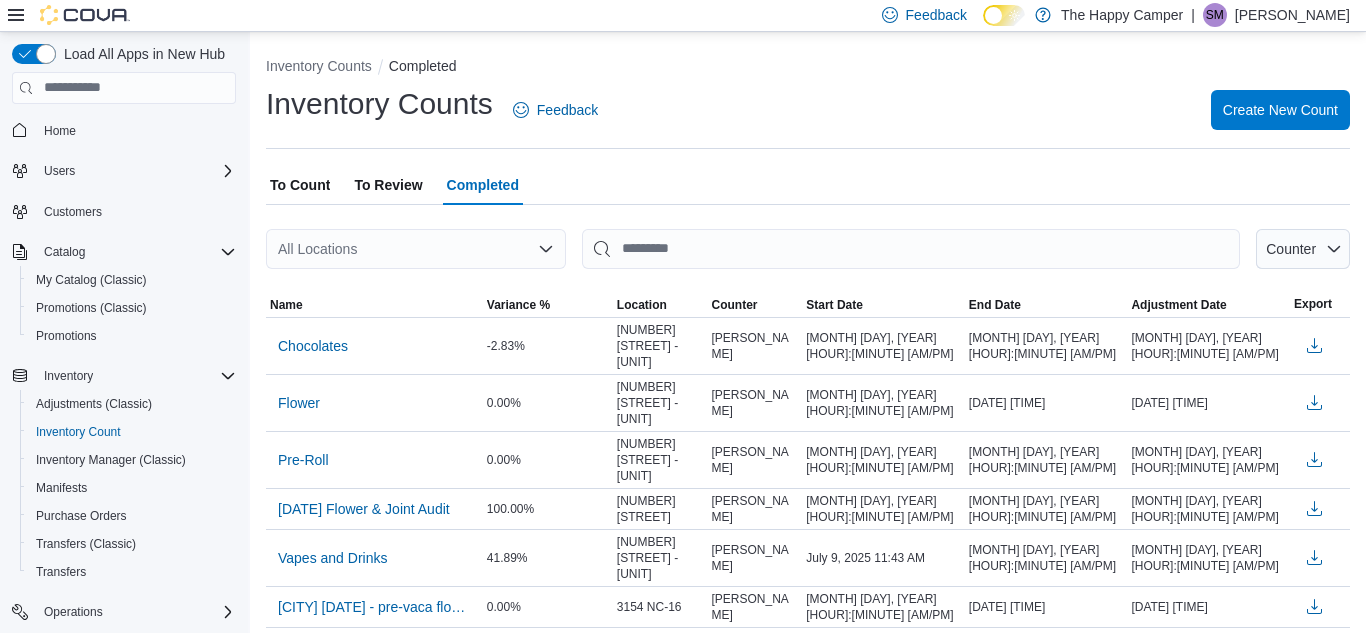 click on "To Review" at bounding box center (388, 185) 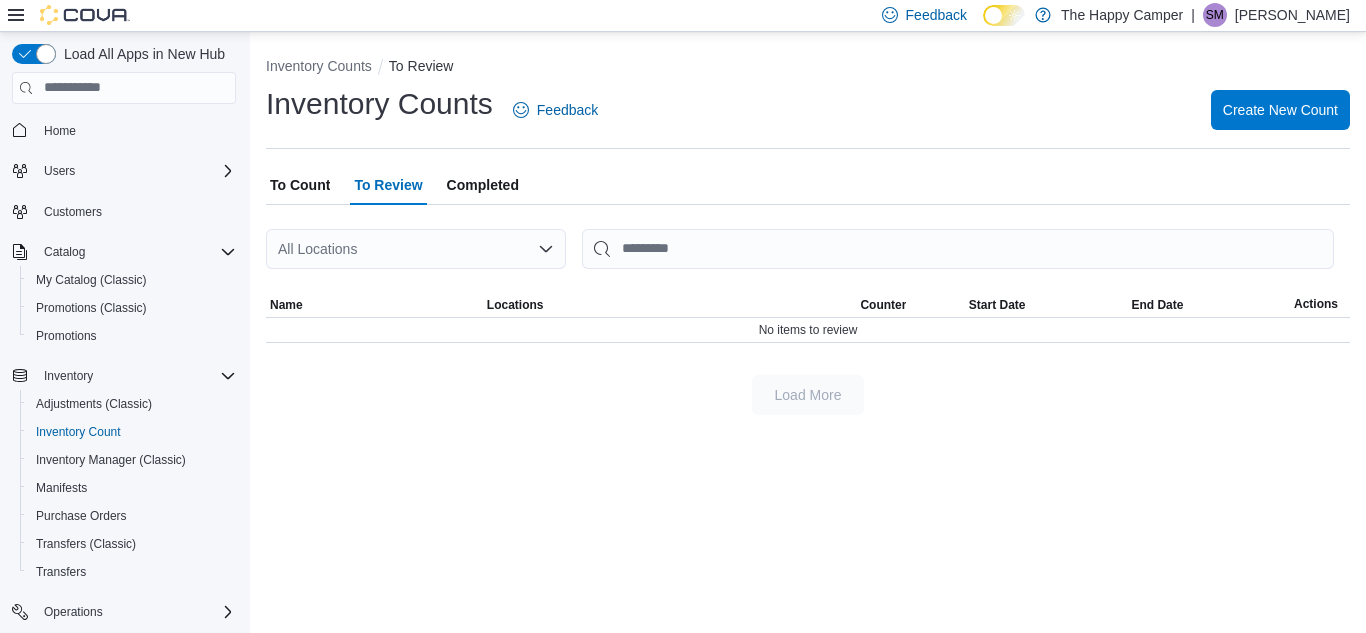 click on "To Count" at bounding box center [300, 185] 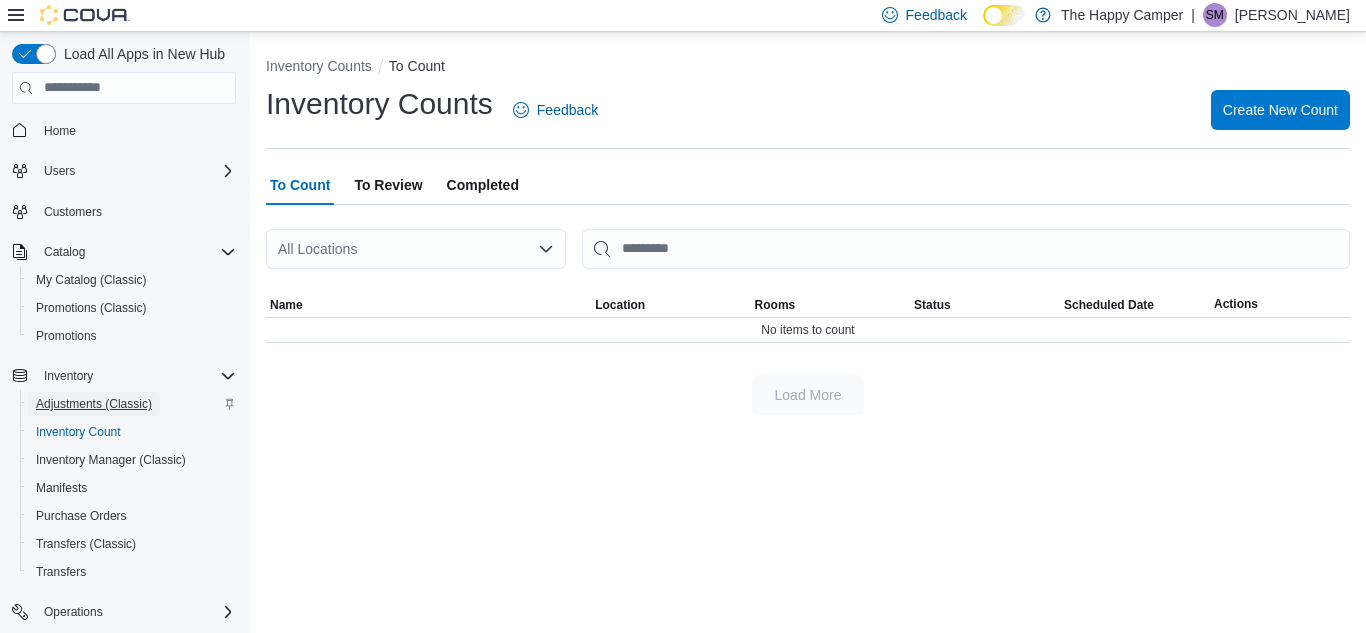 click on "Adjustments (Classic)" at bounding box center [94, 404] 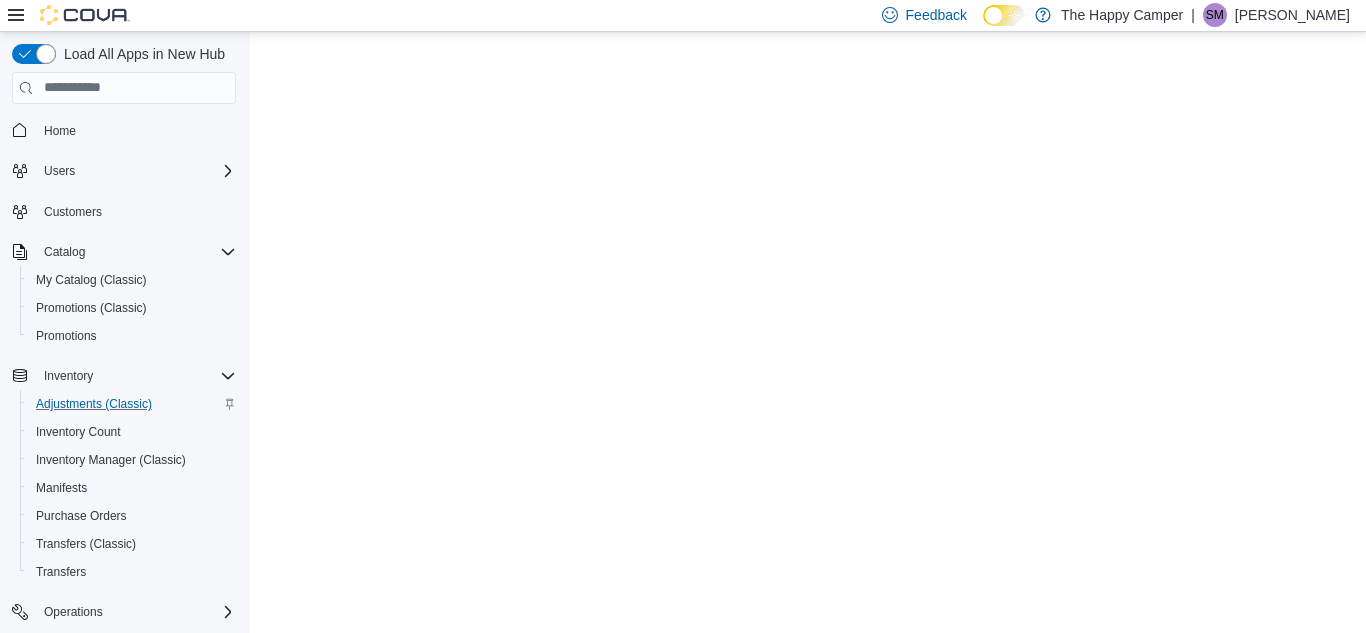 scroll, scrollTop: 0, scrollLeft: 0, axis: both 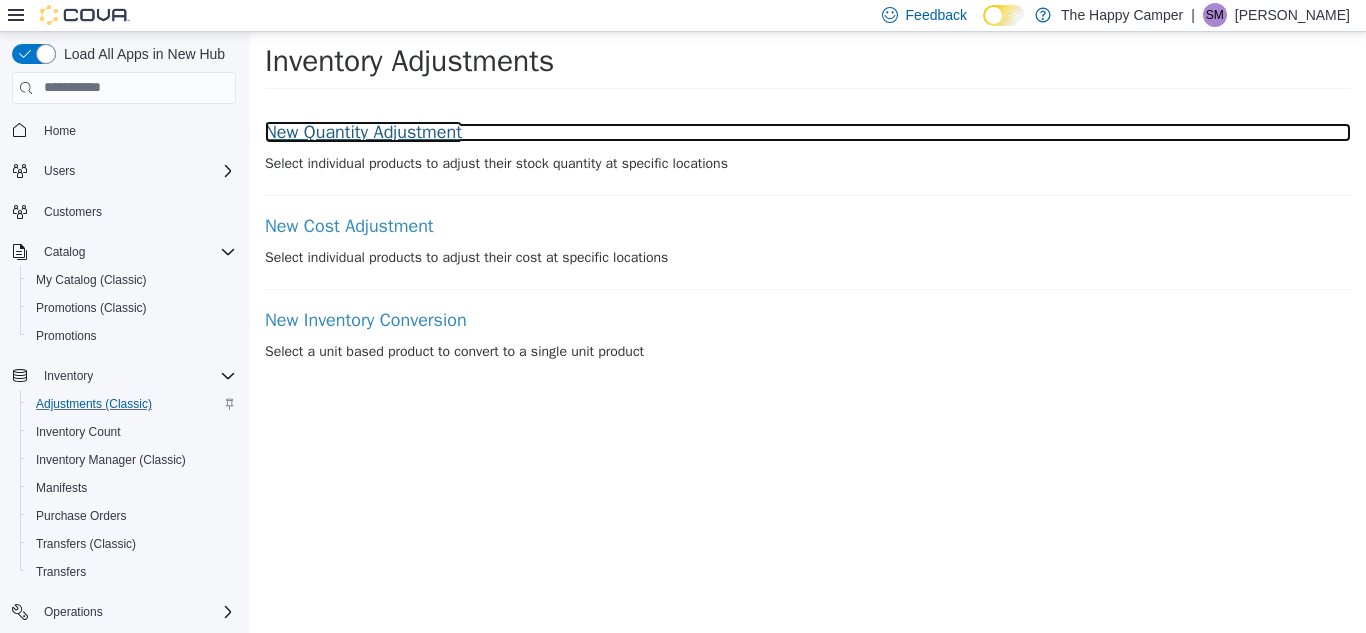click on "New Quantity Adjustment" at bounding box center (808, 132) 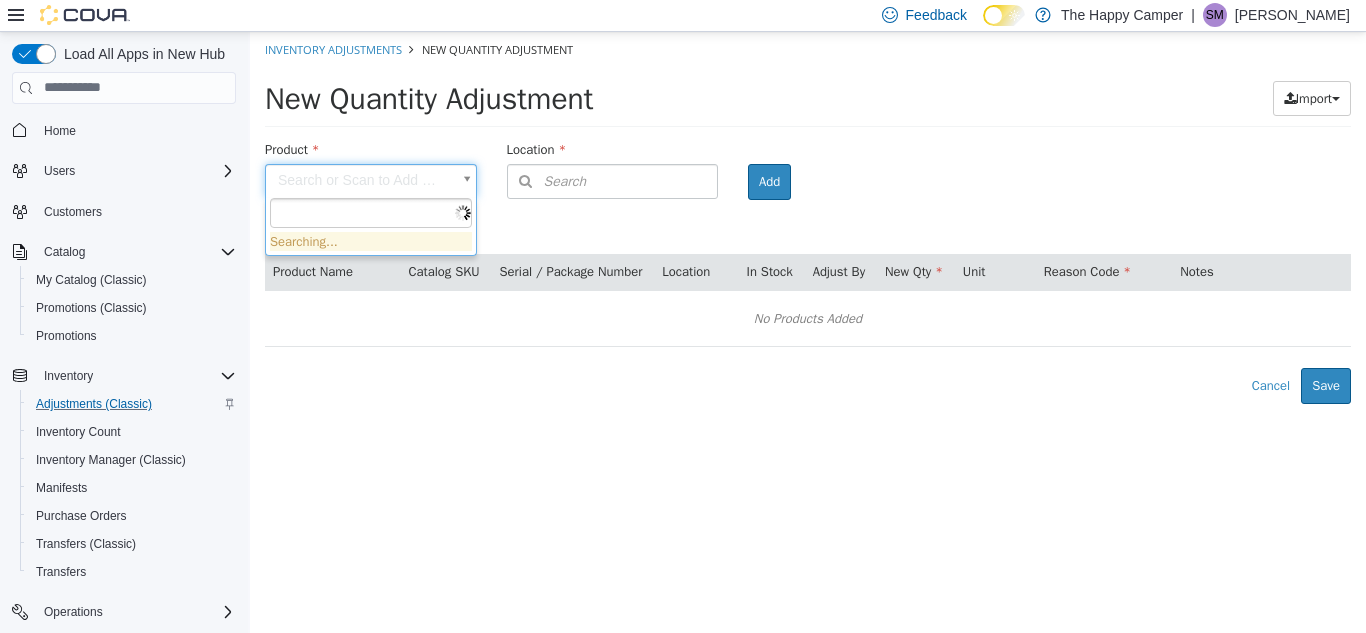 click on "×
Inventory Adjustments
New Quantity Adjustment
New Quantity Adjustment
Import  Inventory Export (.CSV) Package List (.TXT)
Product     Search or Scan to Add Product     Location Search Type 3 or more characters or browse       The Happy Camper     (6)         [NUMBER] [STREET]             [NUMBER] [STREET_CODE]             [NUMBER] [STREET] - [UNIT]             Mobile Location 1             Closed Locations     (2)         2017 The Happy Camper Dispensary             3100 The Happy Camper Dispensary and Lounge         Room   Add Products  ( 0 ) Product Name Catalog SKU Serial / Package Number Location In Stock Adjust By New Qty Unit Reason Code Notes No Products Added Error saving adjustment please resolve the errors above. Cancel Save
Searching..." at bounding box center (808, 217) 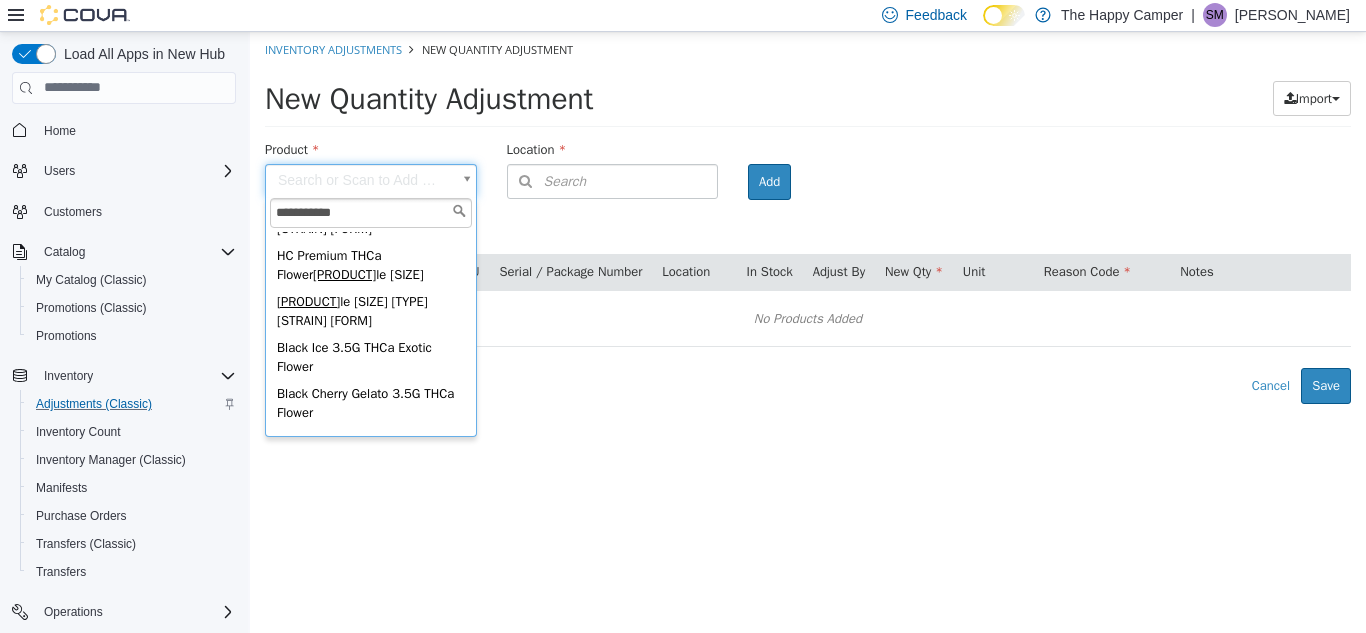 scroll, scrollTop: 170, scrollLeft: 0, axis: vertical 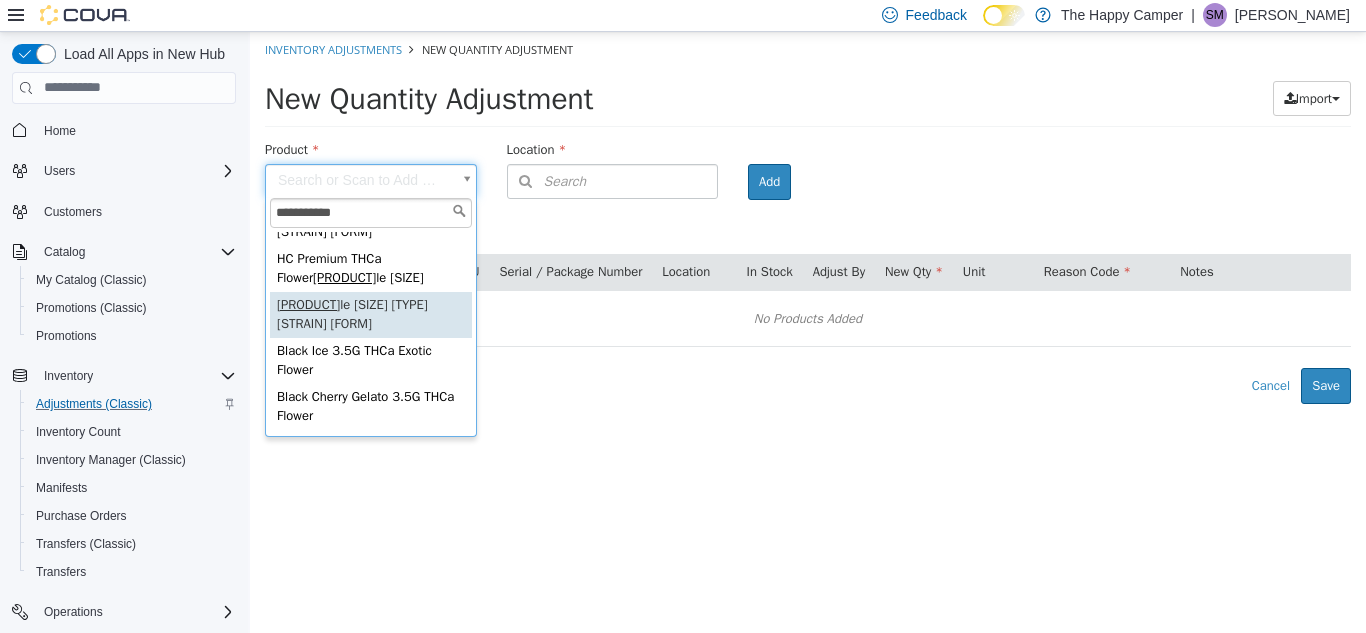 type on "**********" 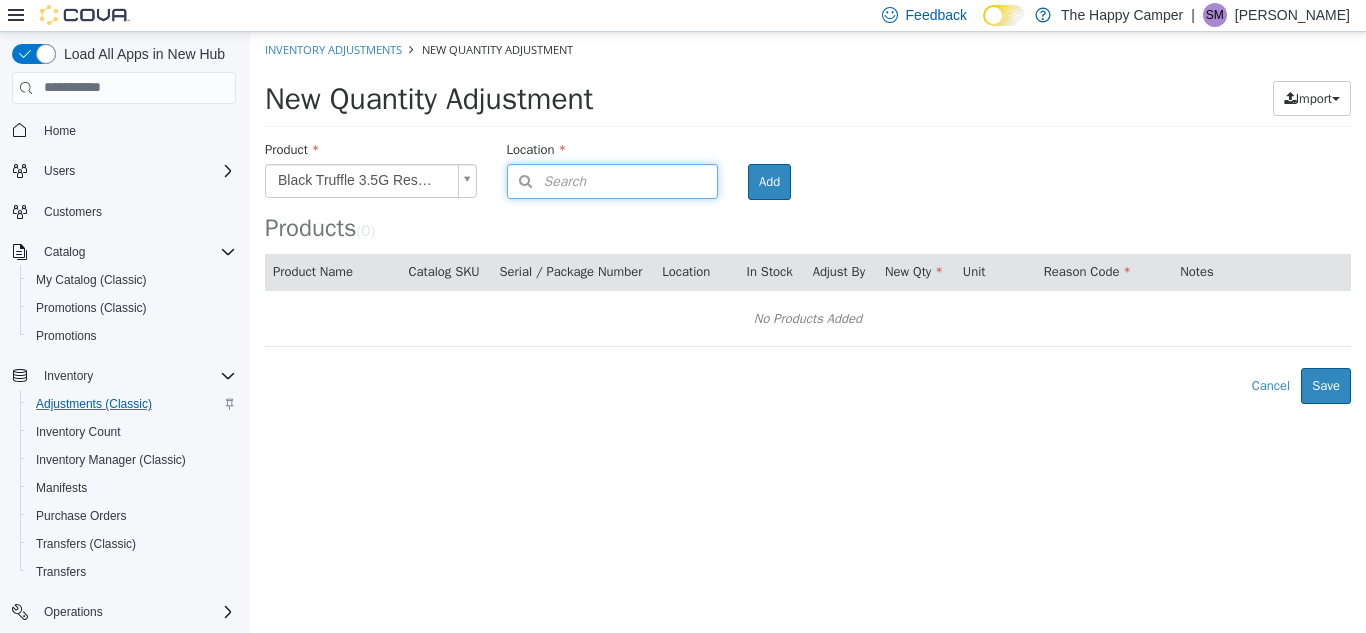 click on "Search" at bounding box center (613, 180) 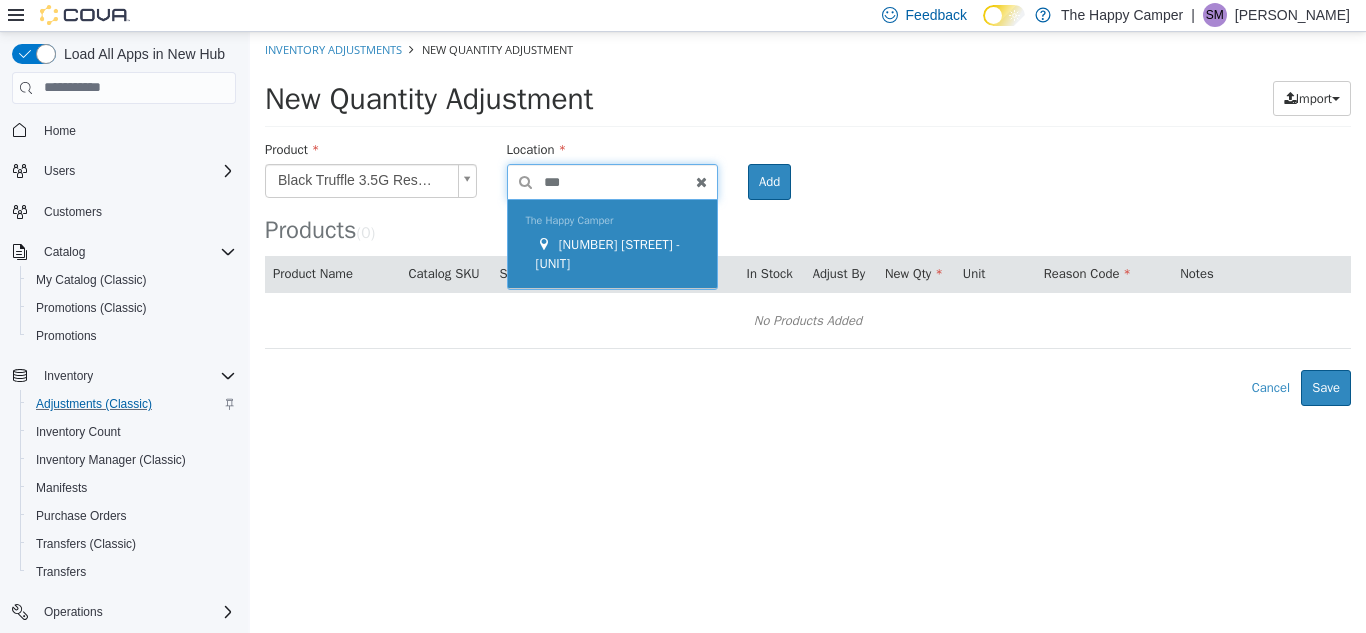 type on "***" 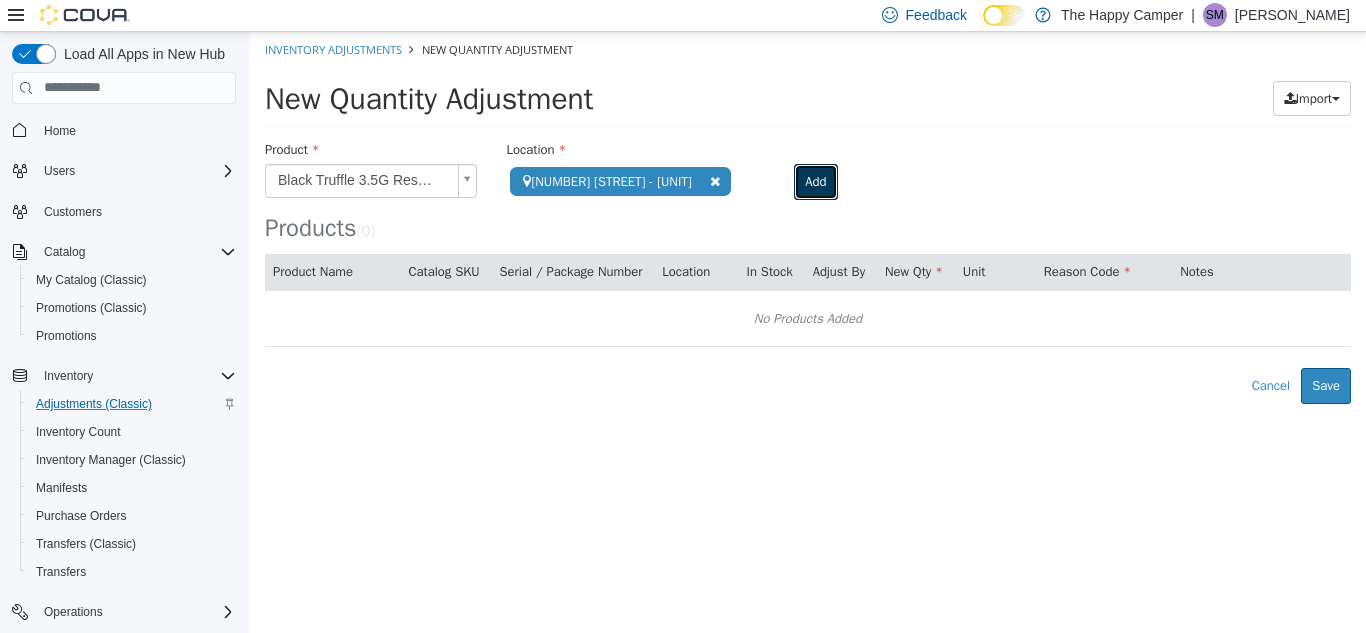 click on "Add" at bounding box center [815, 181] 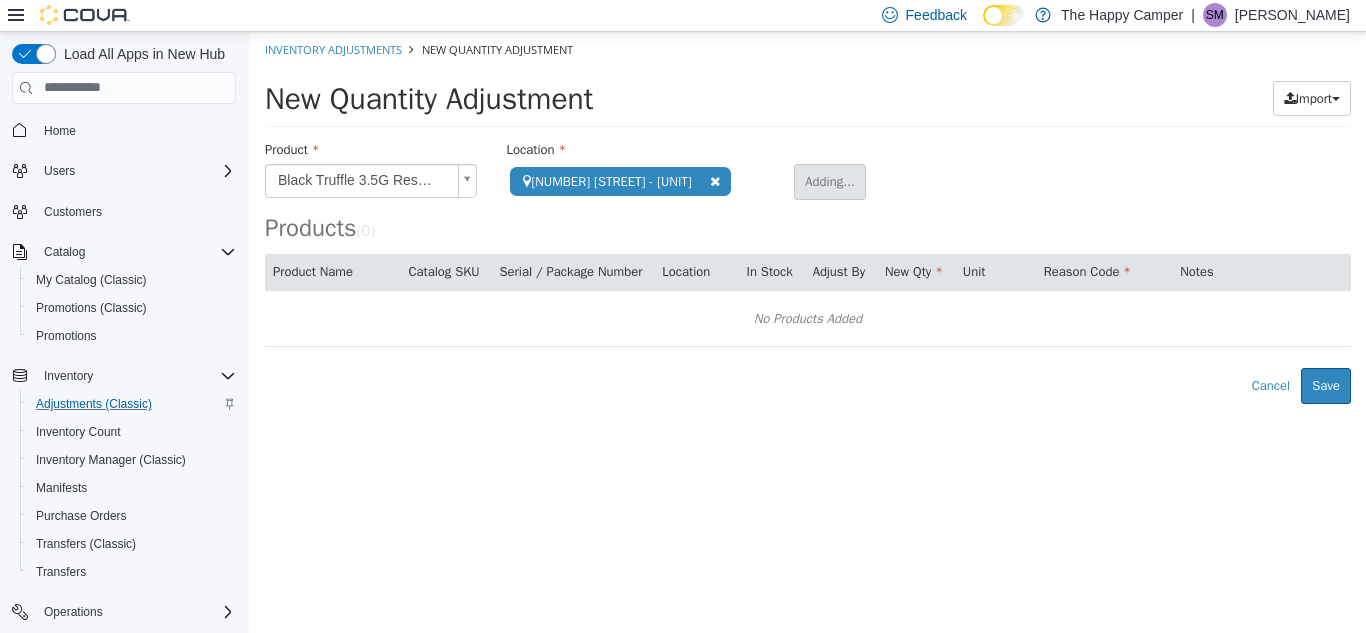 type 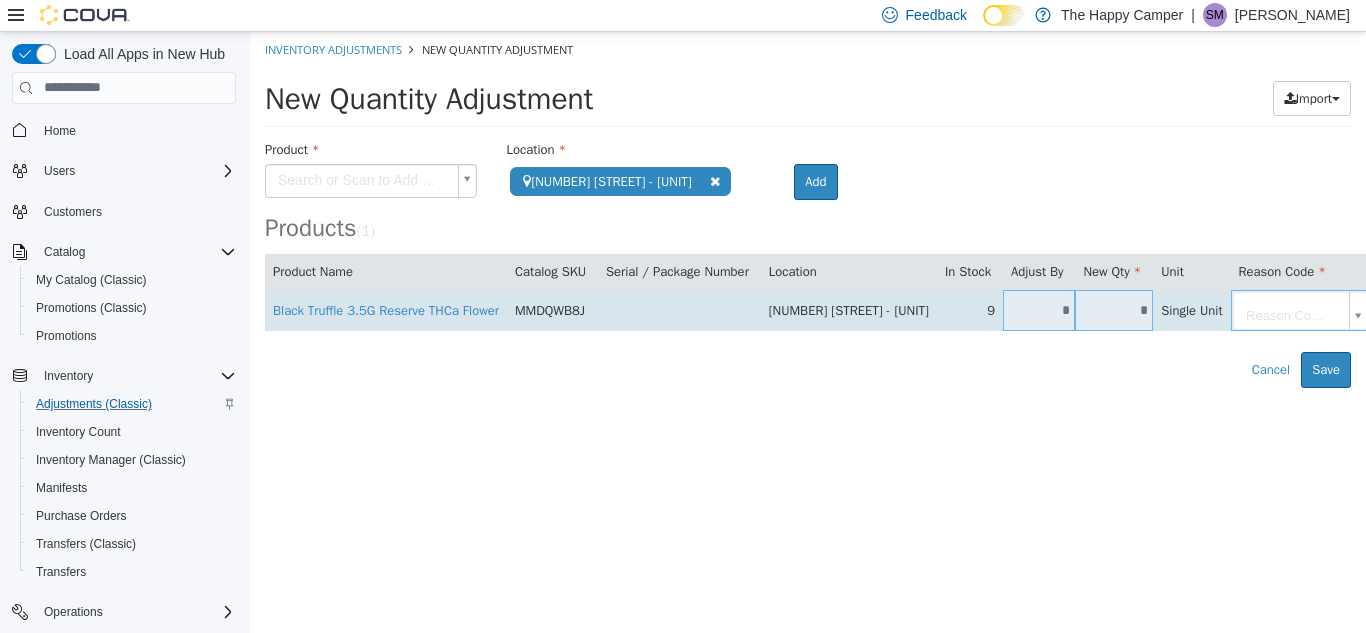 click on "*" at bounding box center (1039, 309) 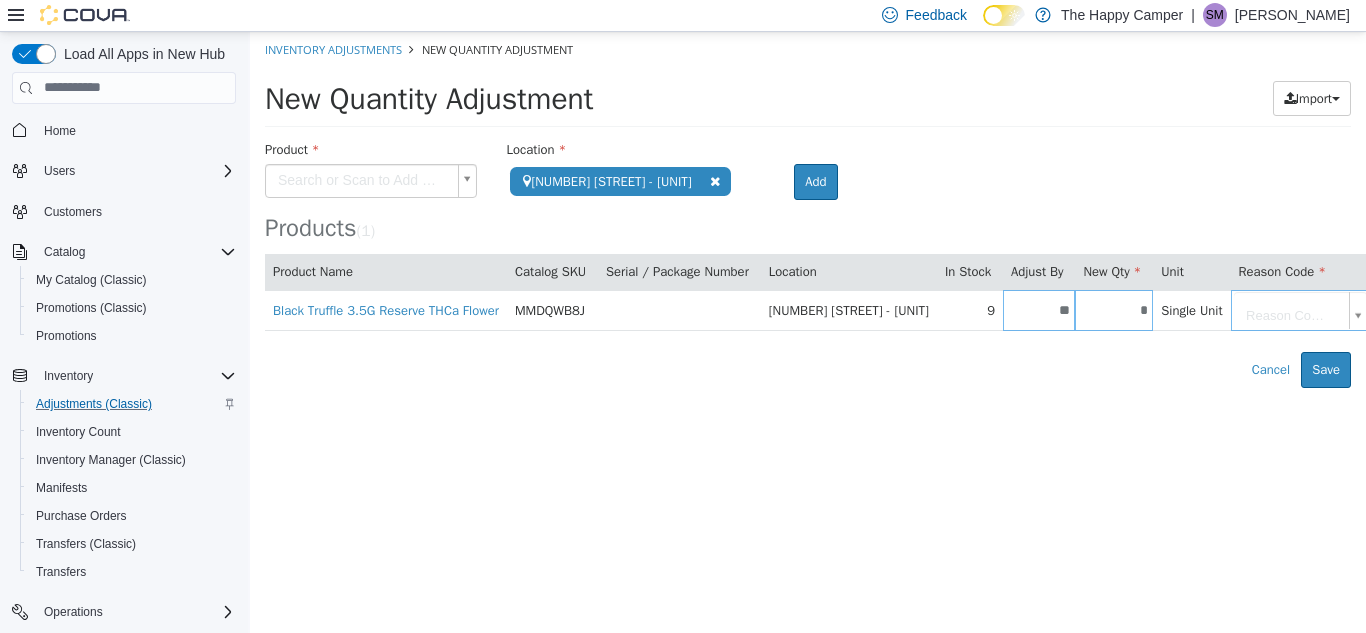 type on "**" 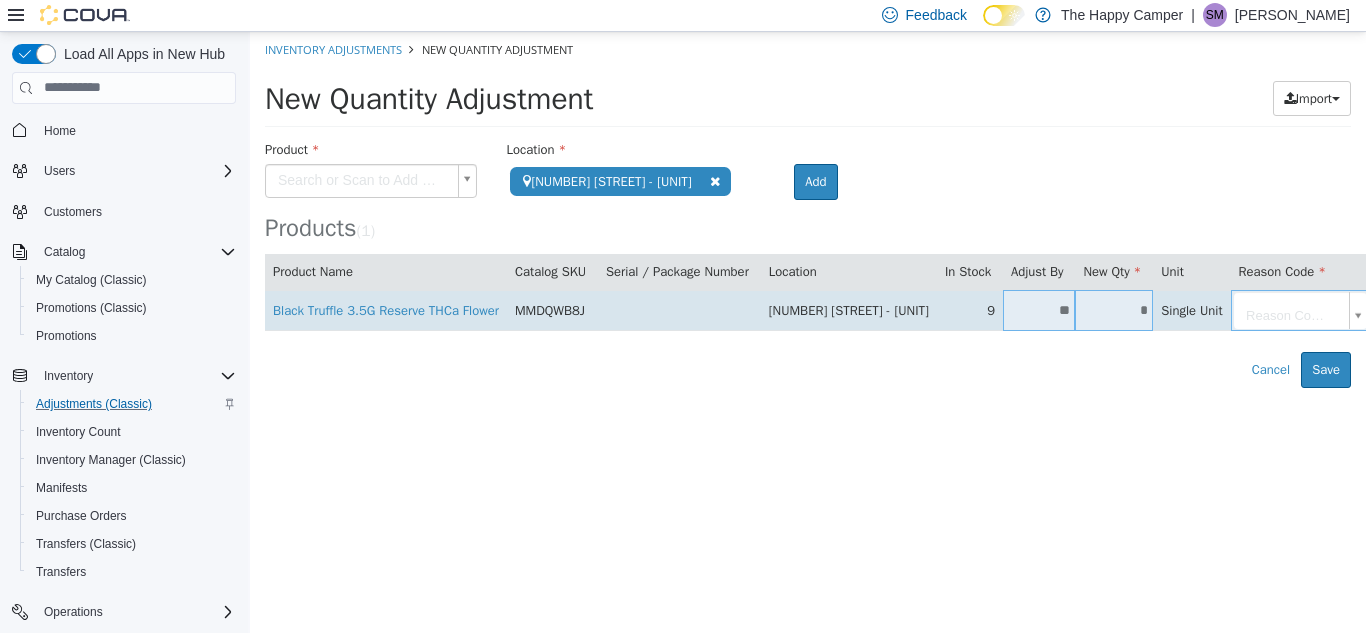 click on "**********" at bounding box center [808, 209] 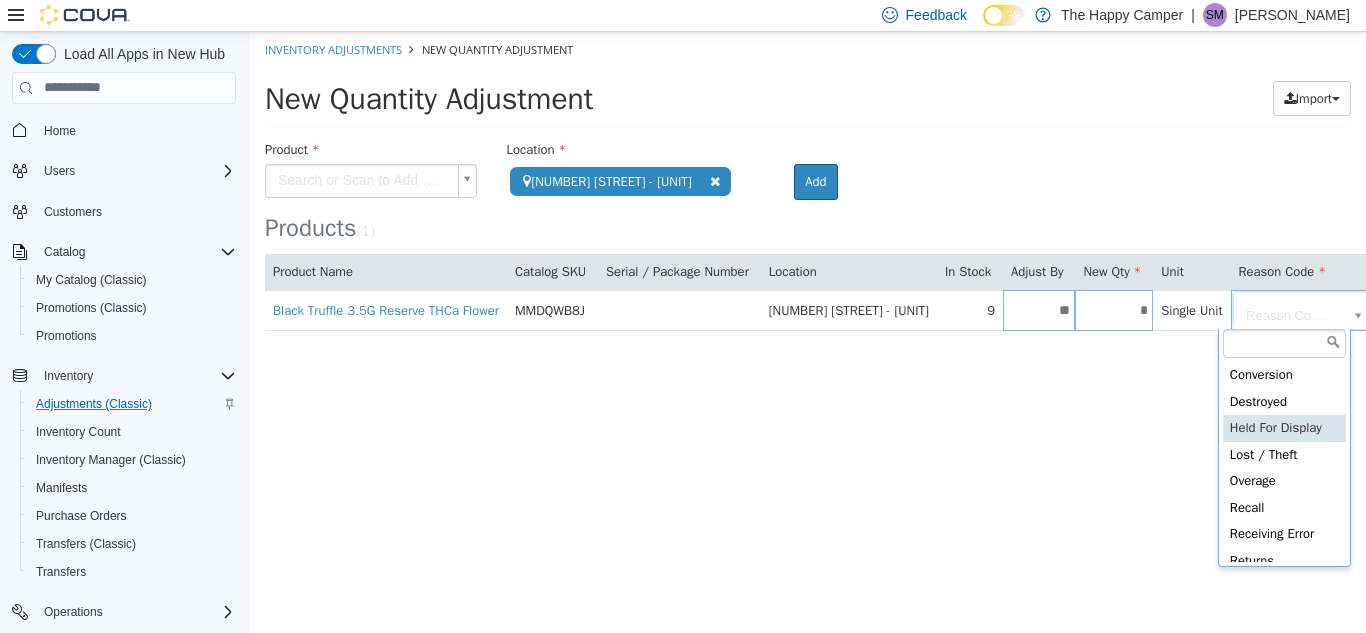 type on "**********" 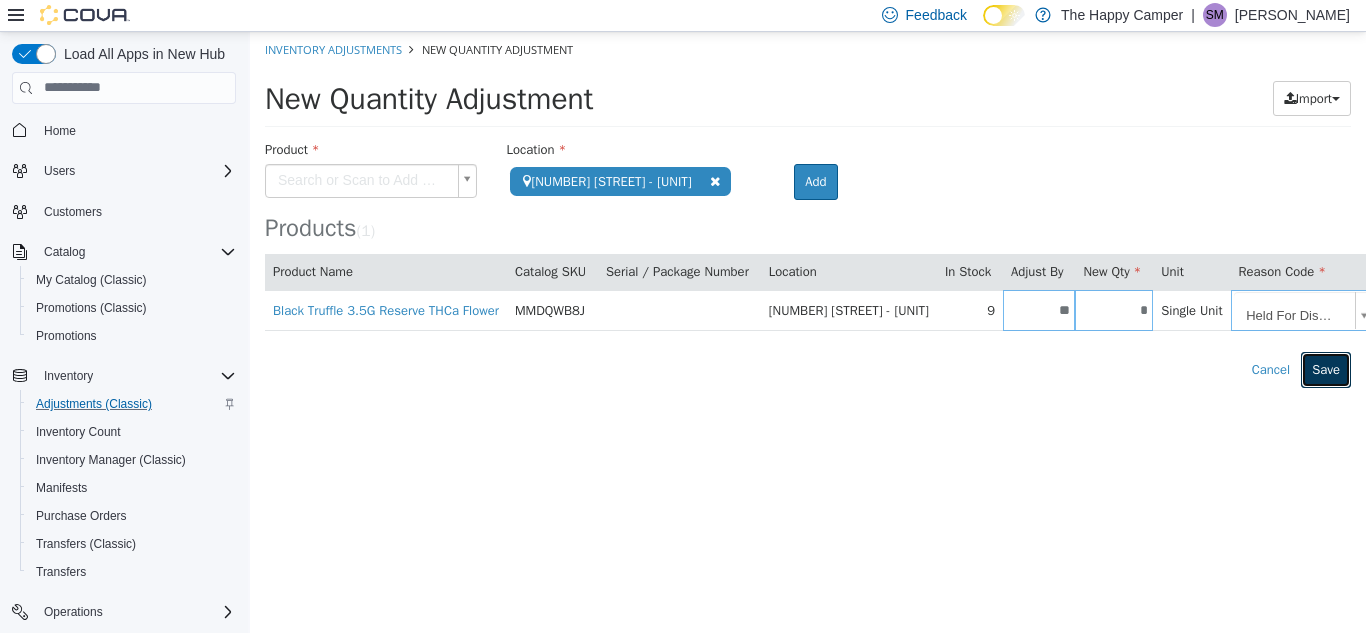 click on "Save" at bounding box center (1326, 369) 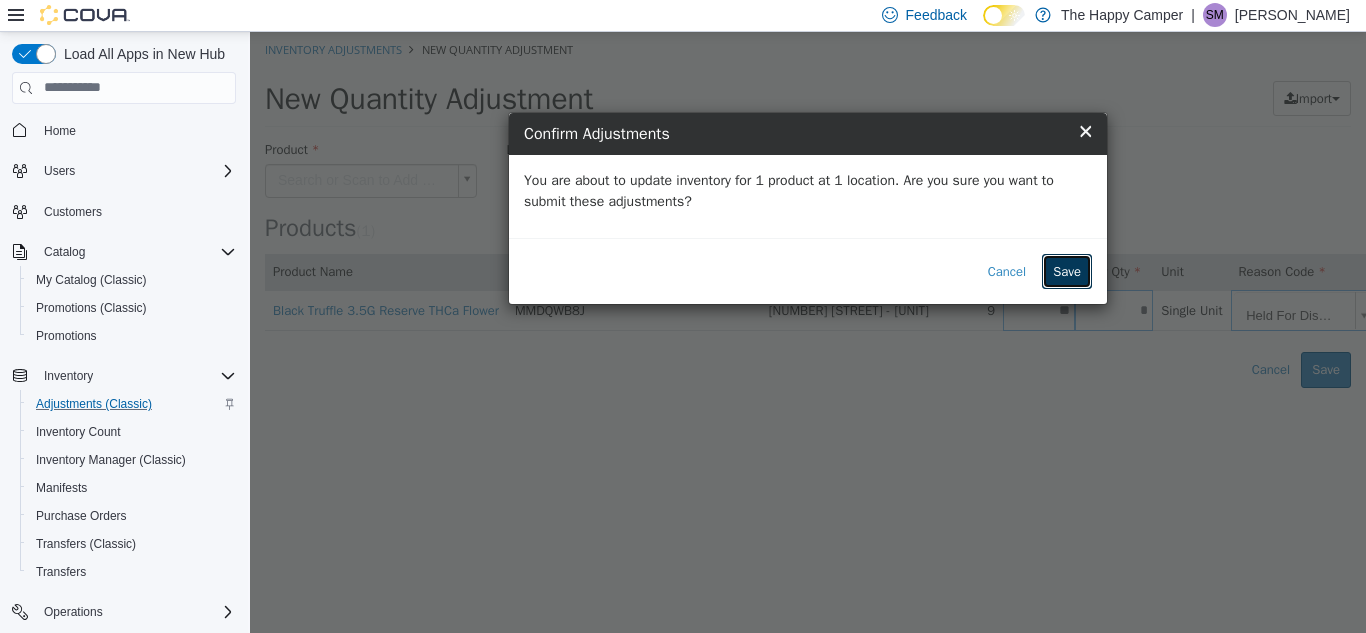 click on "Save" at bounding box center (1067, 271) 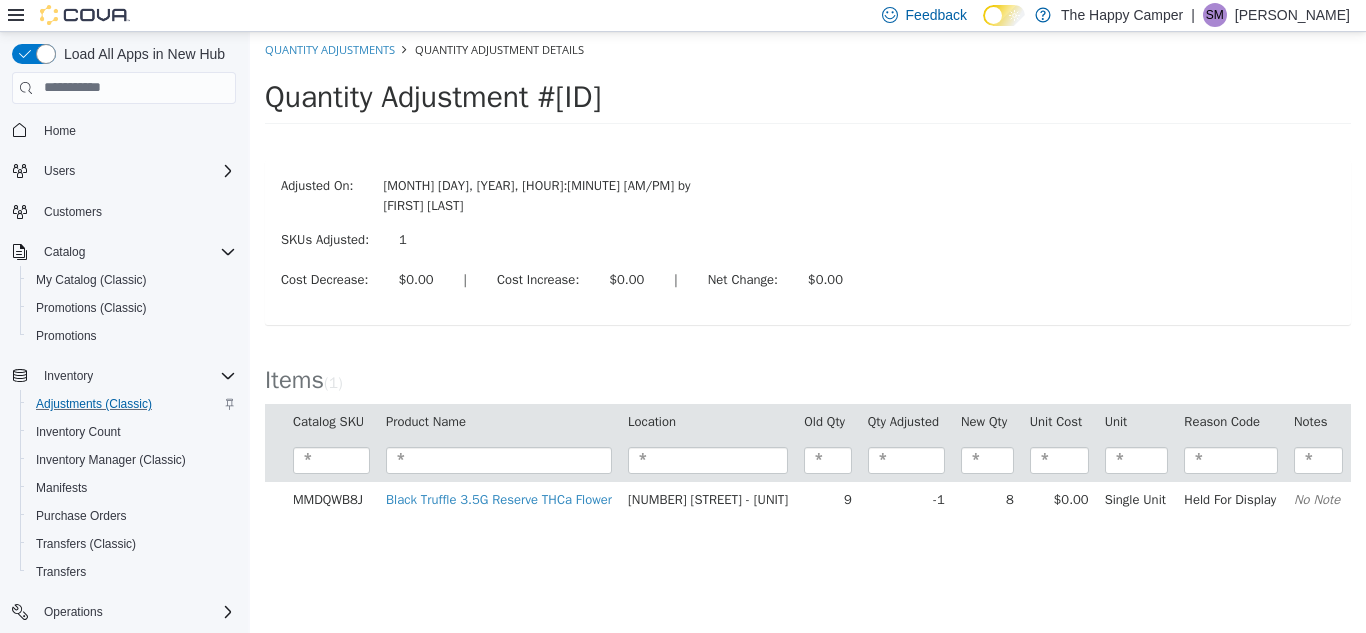 click on "Cost Decrease:  $0.00 | Cost Increase:  $0.00 | Net Change:  $0.00" at bounding box center [808, 281] 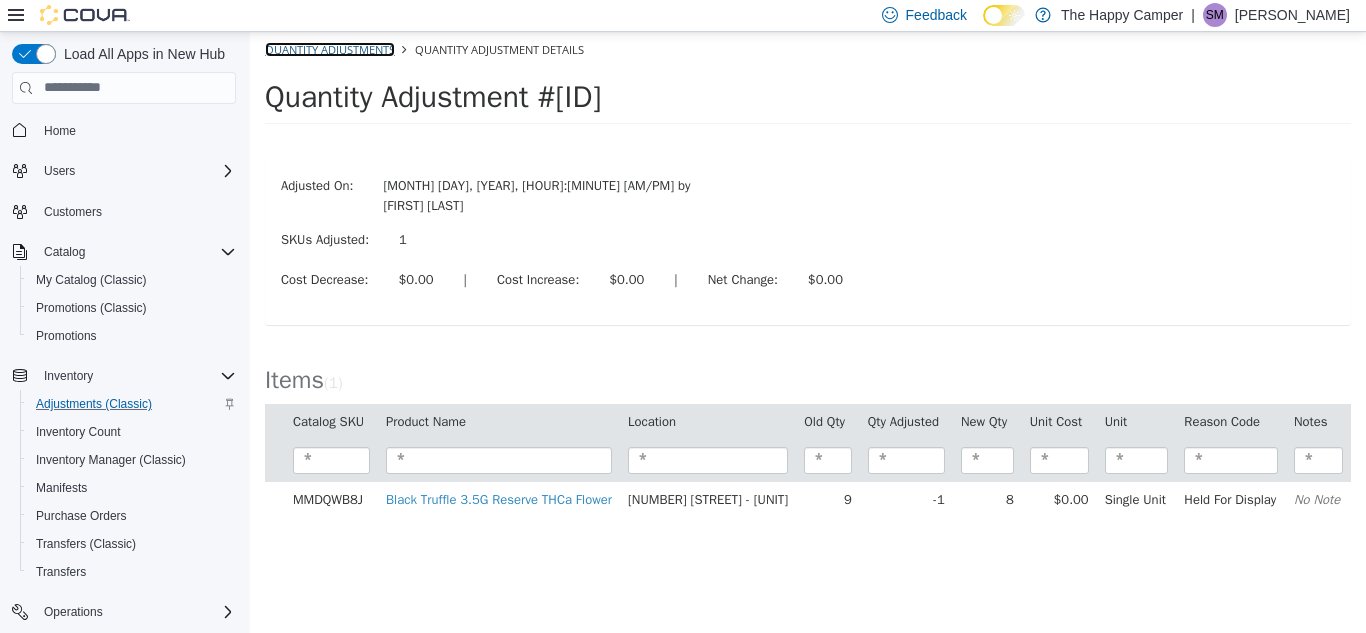 click on "Quantity Adjustments" at bounding box center (330, 48) 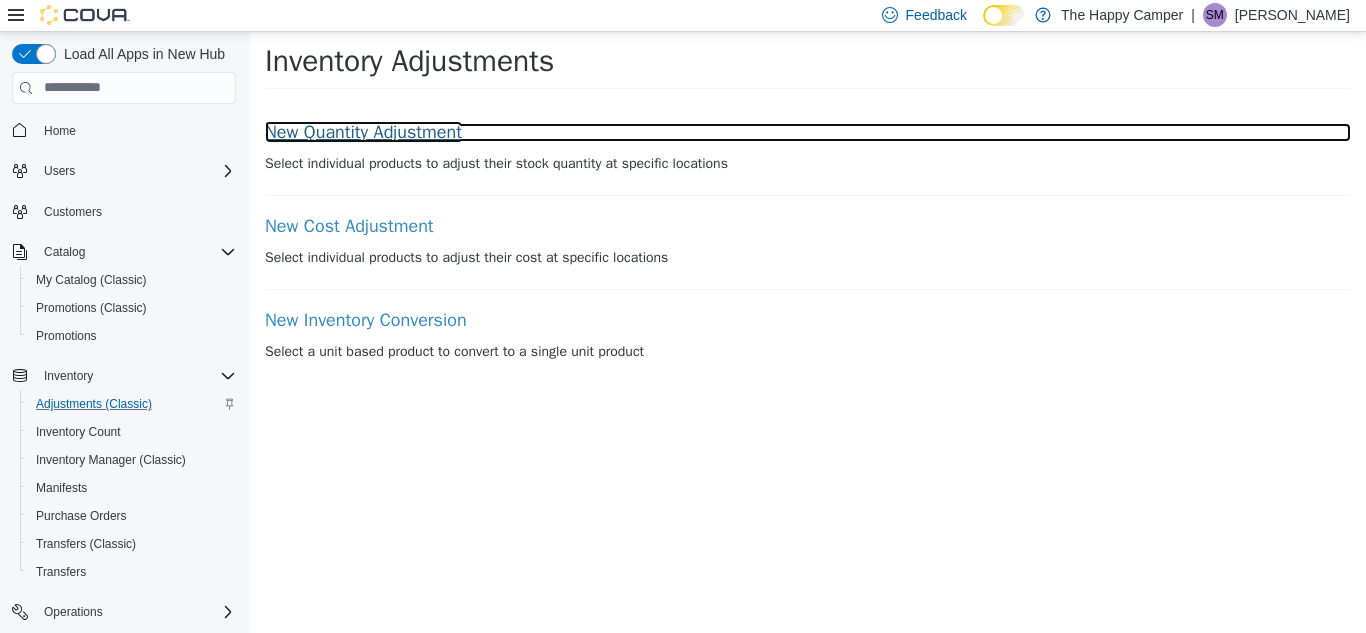 click on "New Quantity Adjustment" at bounding box center [808, 132] 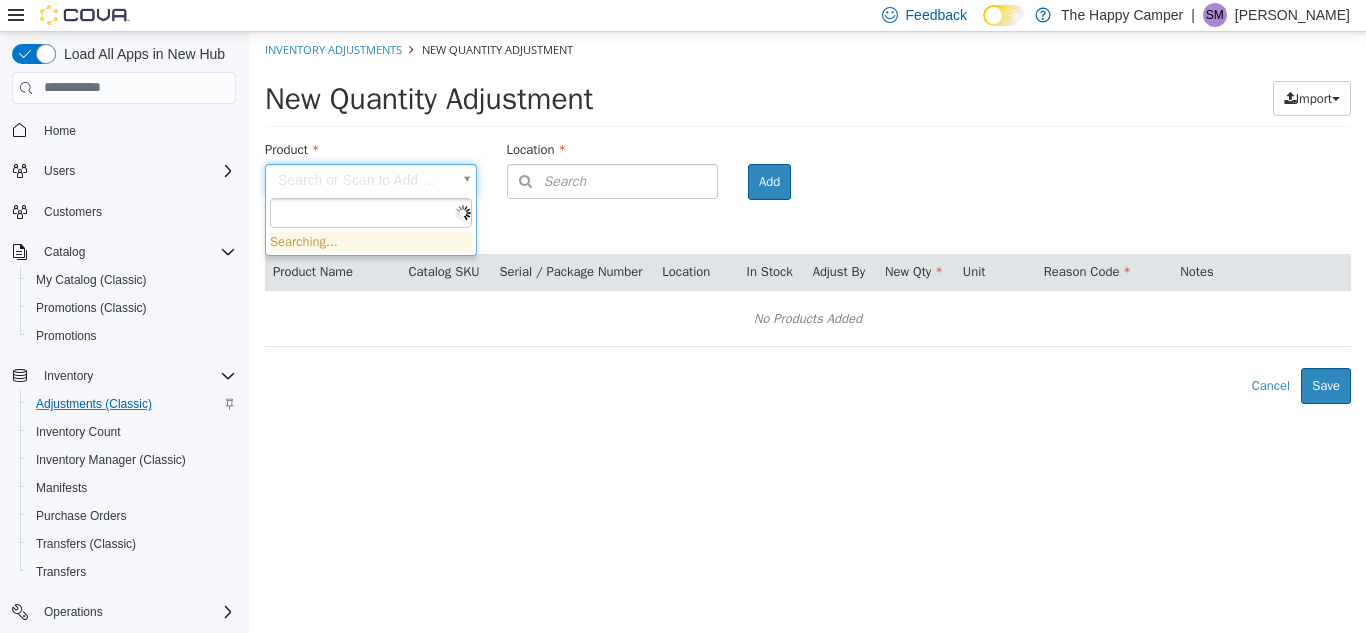 click on "×
The adjustment request was successfully processed.
Inventory Adjustments
New Quantity Adjustment
New Quantity Adjustment
Import  Inventory Export (.CSV) Package List (.TXT)
Product     Search or Scan to Add Product     Location Search Type 3 or more characters or browse       The Happy Camper     (6)         [NUMBER] [STREET]             [NUMBER] [STREET_CODE]             [NUMBER] [STREET] - [UNIT]             Mobile Location 1             Closed Locations     (2)         2017 The Happy Camper Dispensary             3100 The Happy Camper Dispensary and Lounge         Room   Add Products  ( 0 ) Product Name Catalog SKU Serial / Package Number Location In Stock Adjust By New Qty Unit Reason Code Notes No Products Added Error saving adjustment please resolve the errors above. Cancel Save
Searching..." at bounding box center [808, 217] 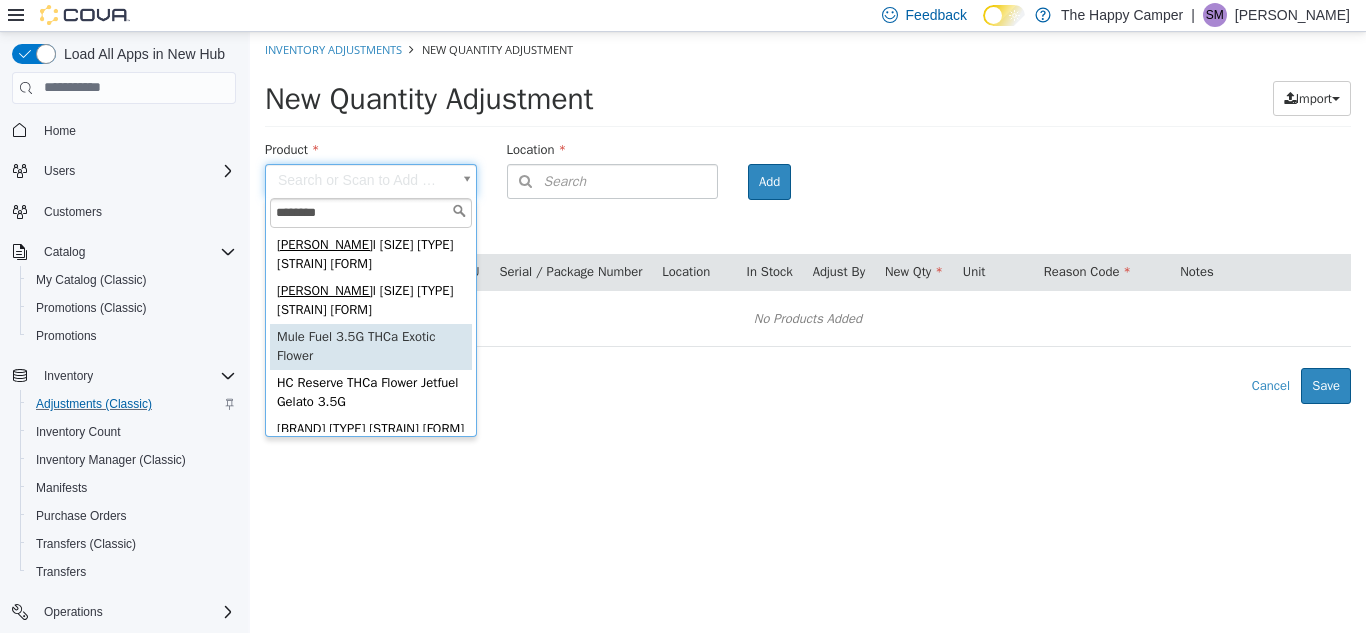 type on "********" 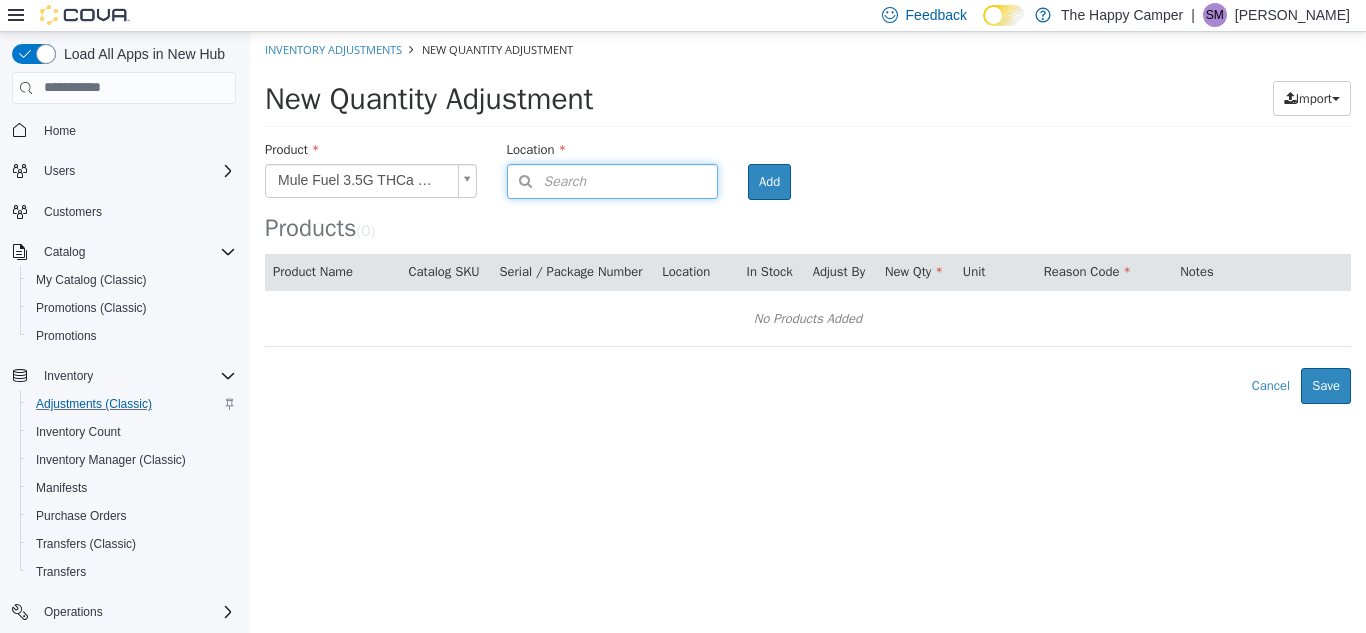 click on "Search" at bounding box center (547, 180) 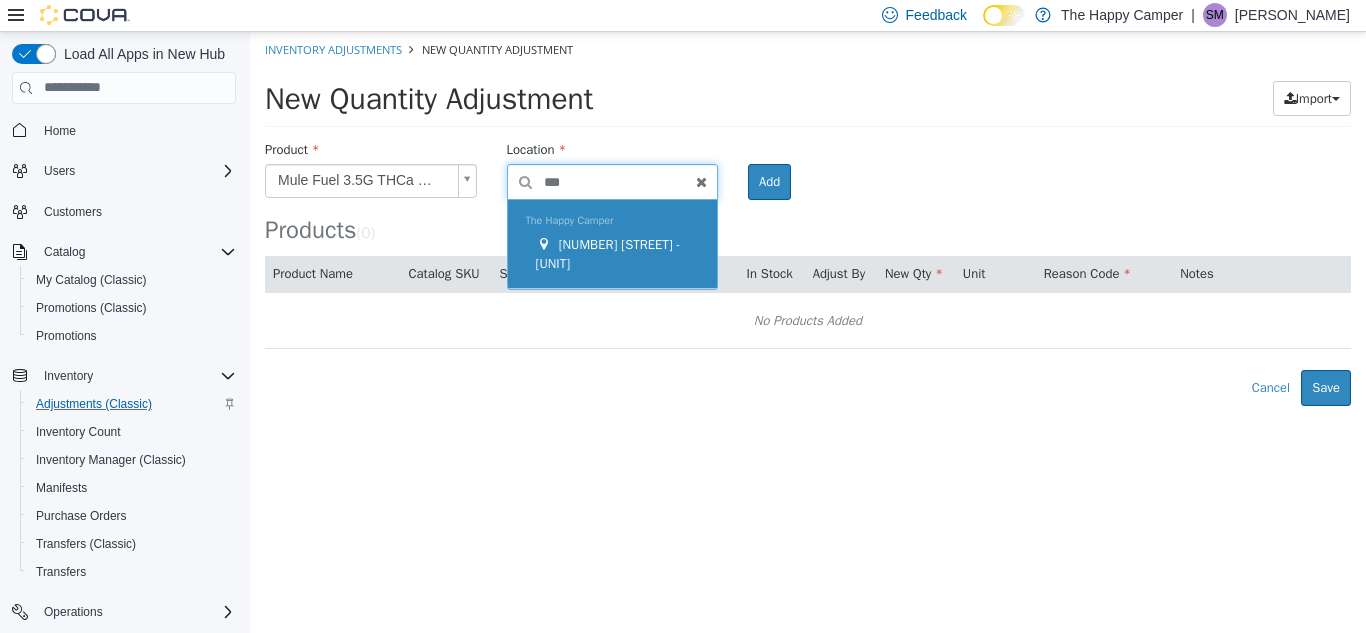 type on "***" 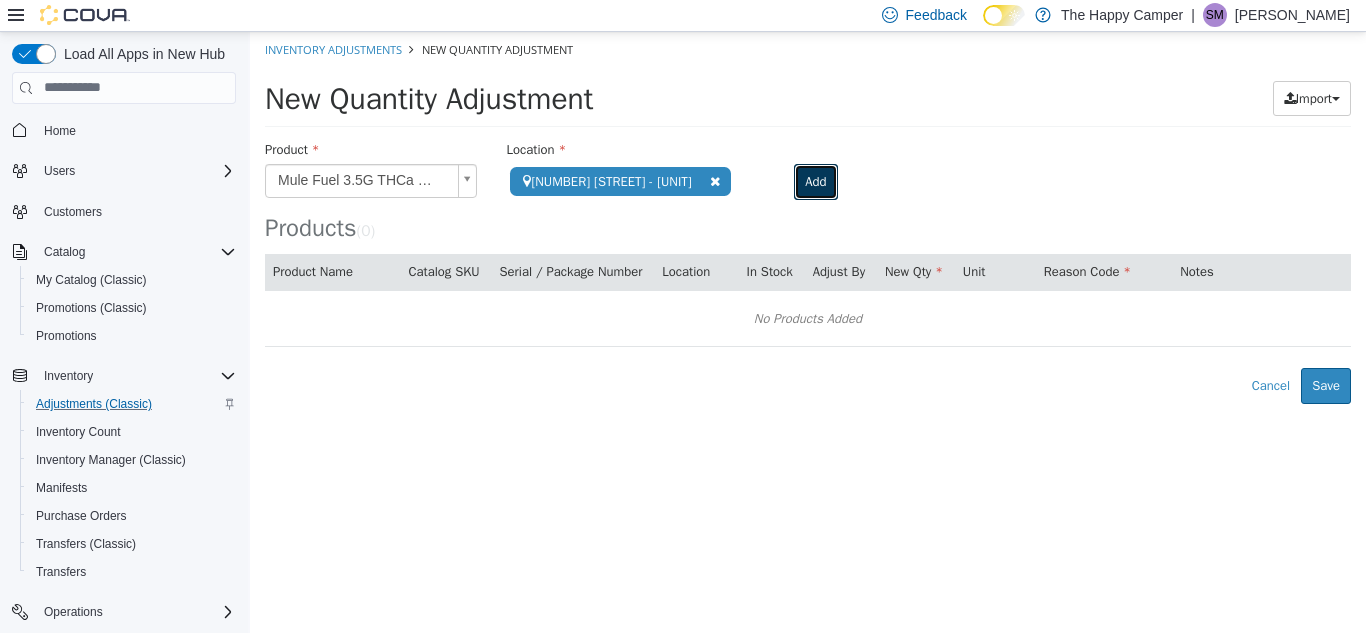 click on "Add" at bounding box center [815, 181] 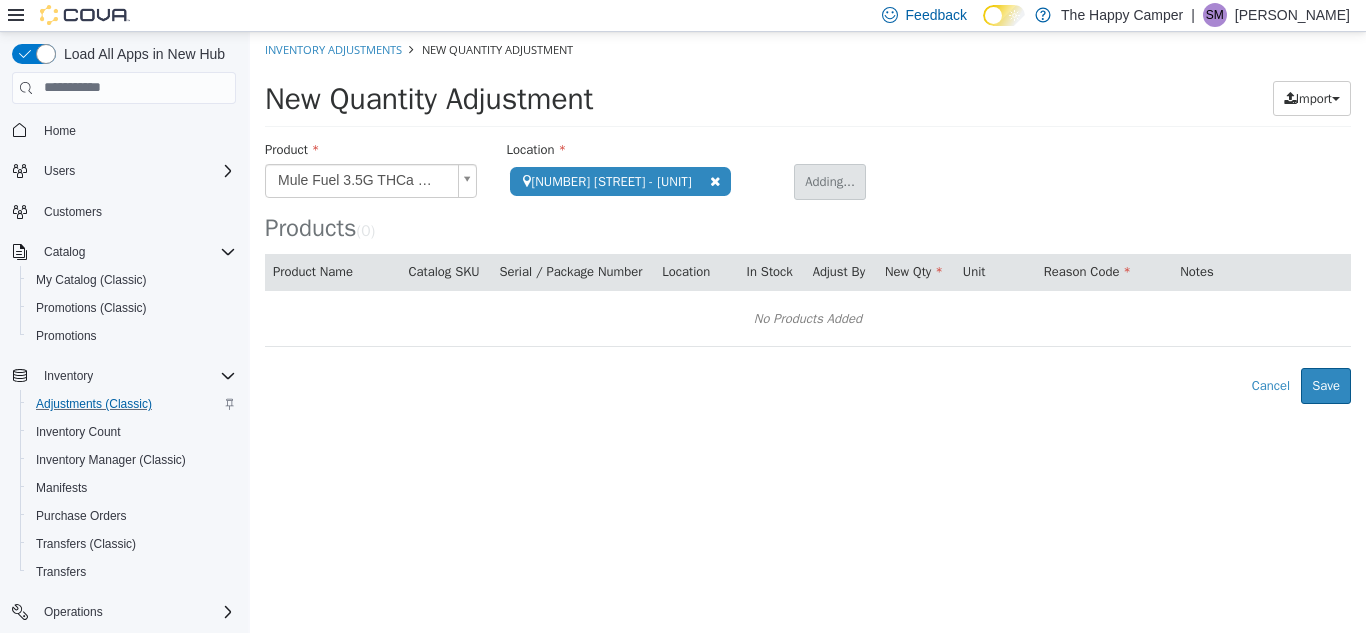 type 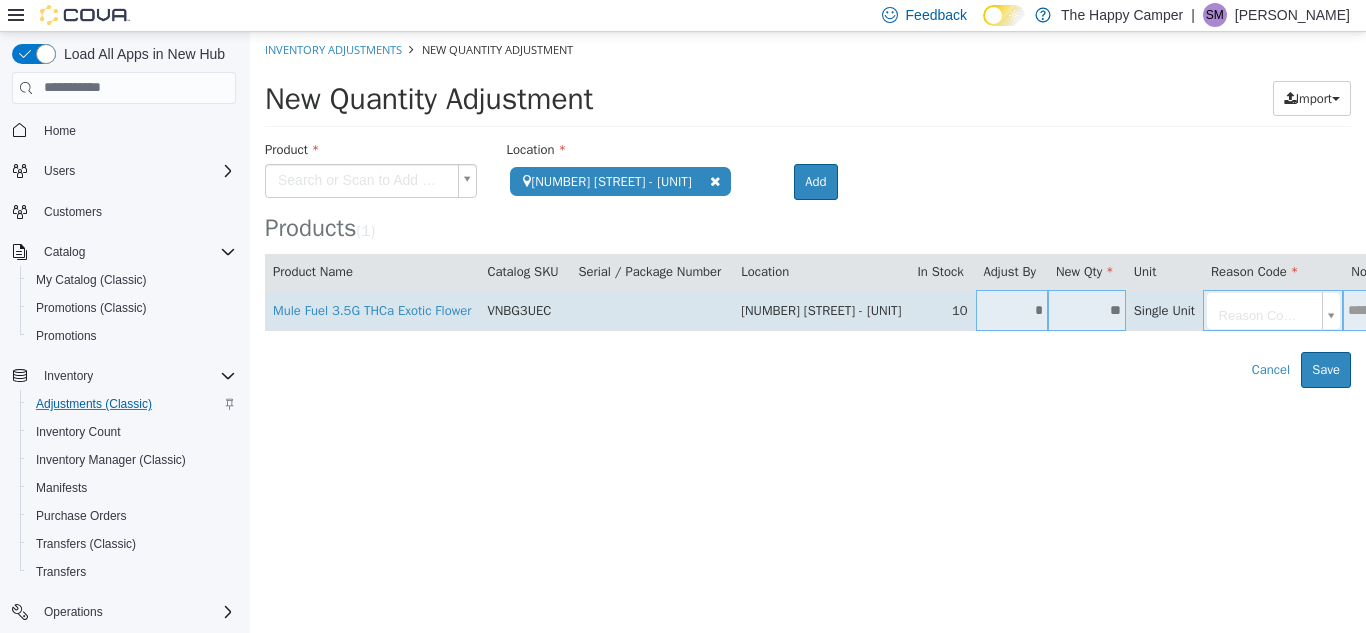 click on "*" at bounding box center (1012, 309) 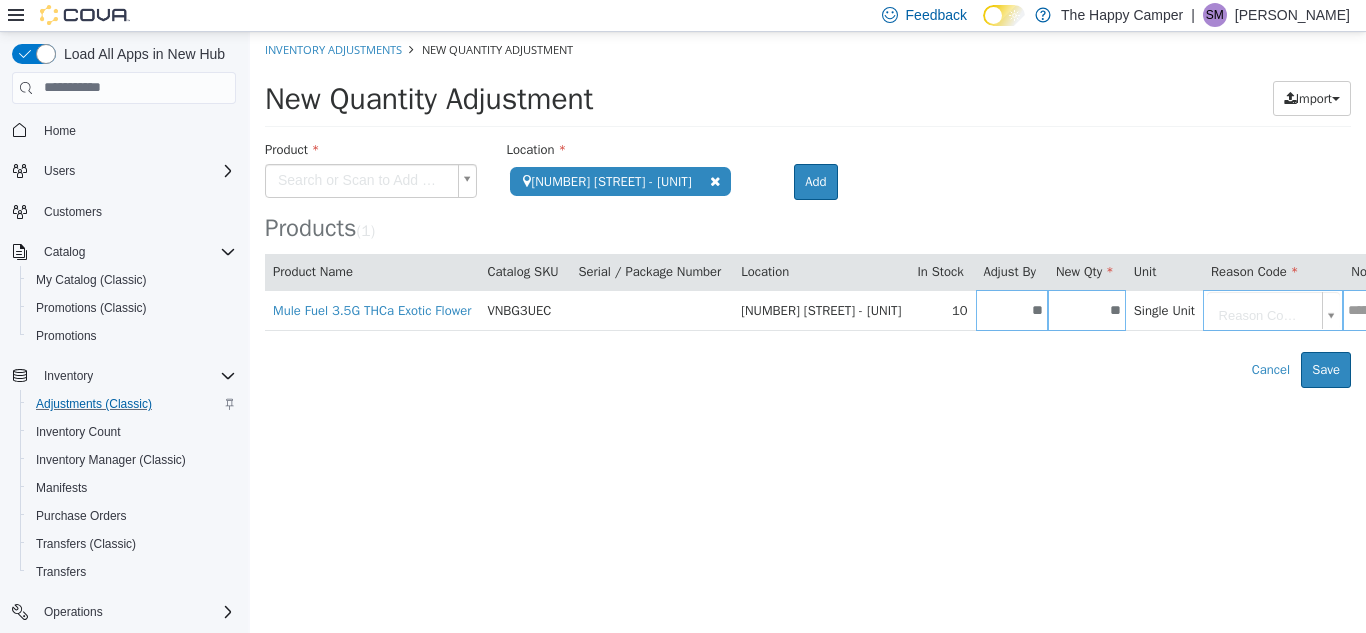 type on "**" 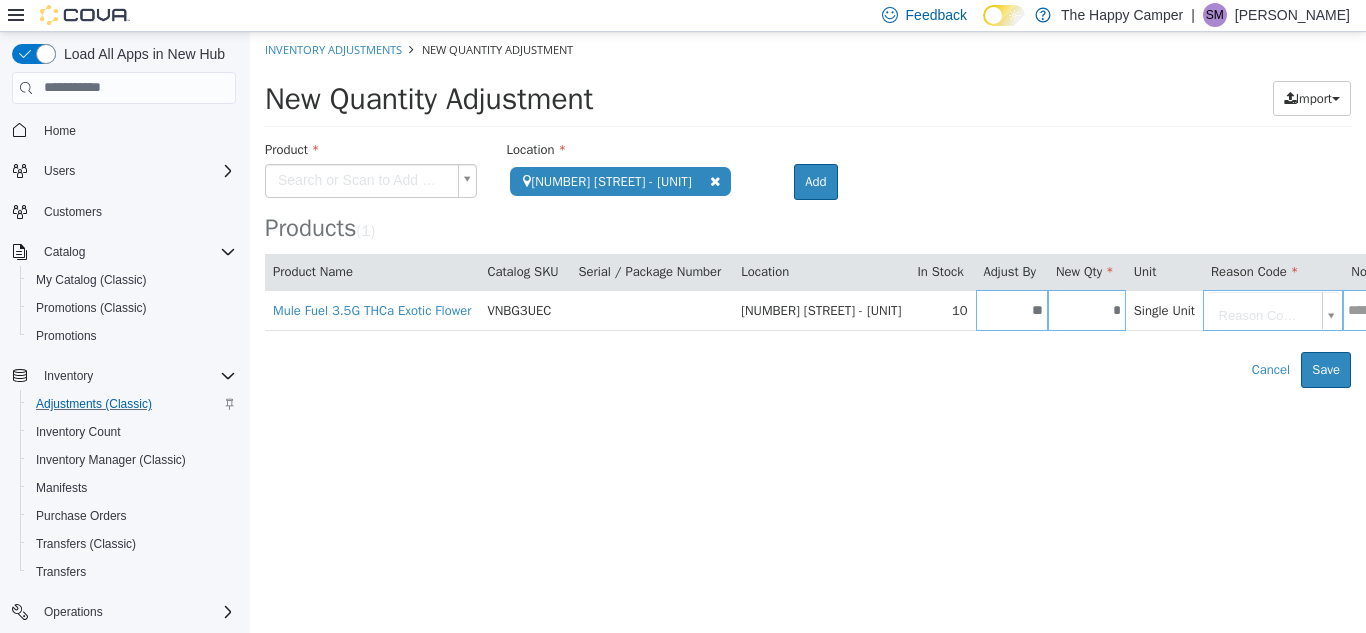 click on "**********" at bounding box center (808, 209) 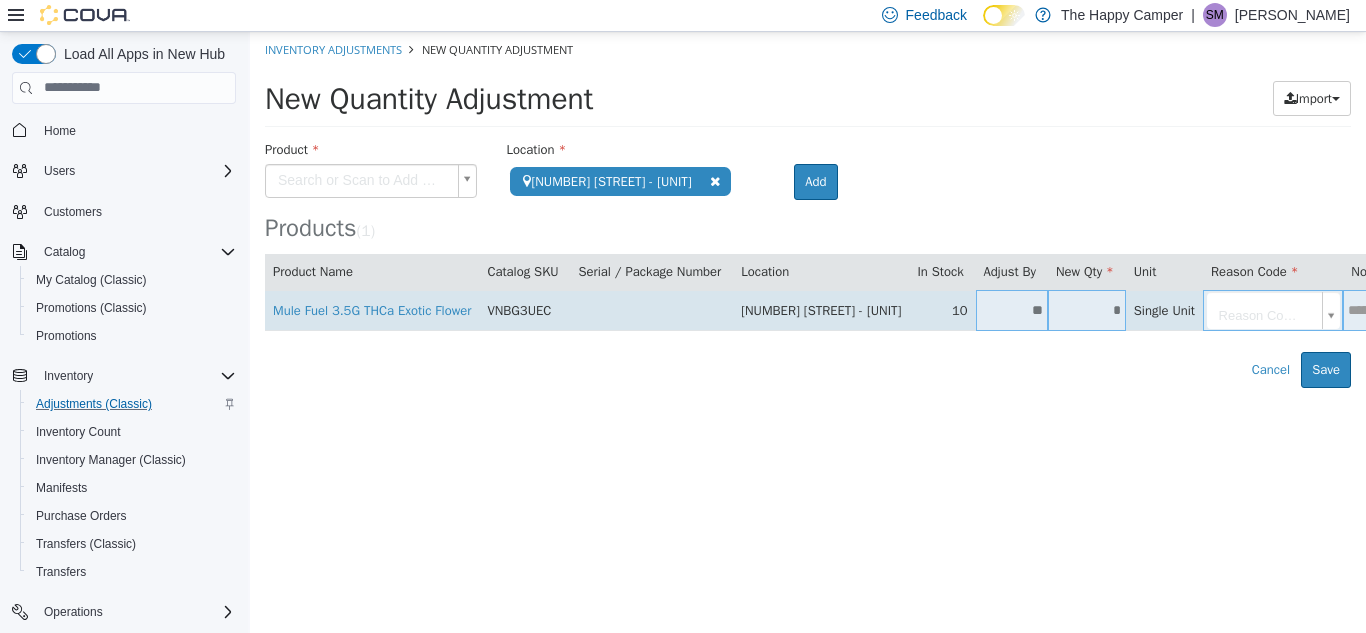 click on "**********" at bounding box center (808, 209) 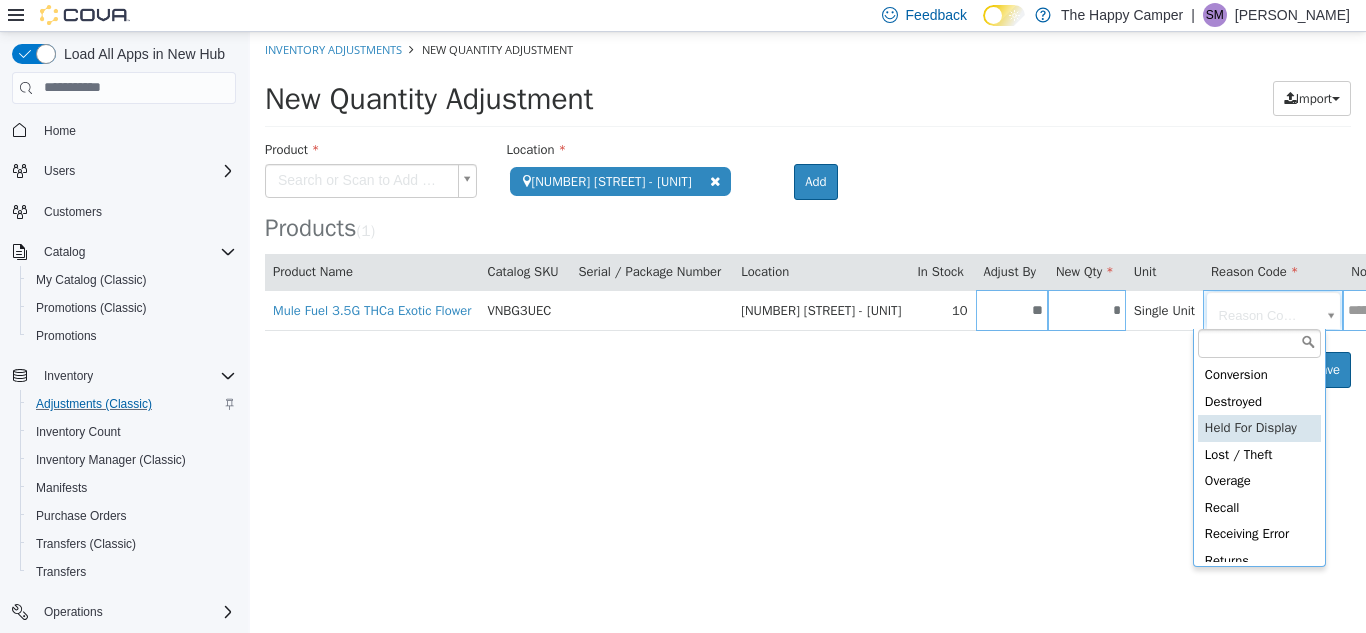 type on "**********" 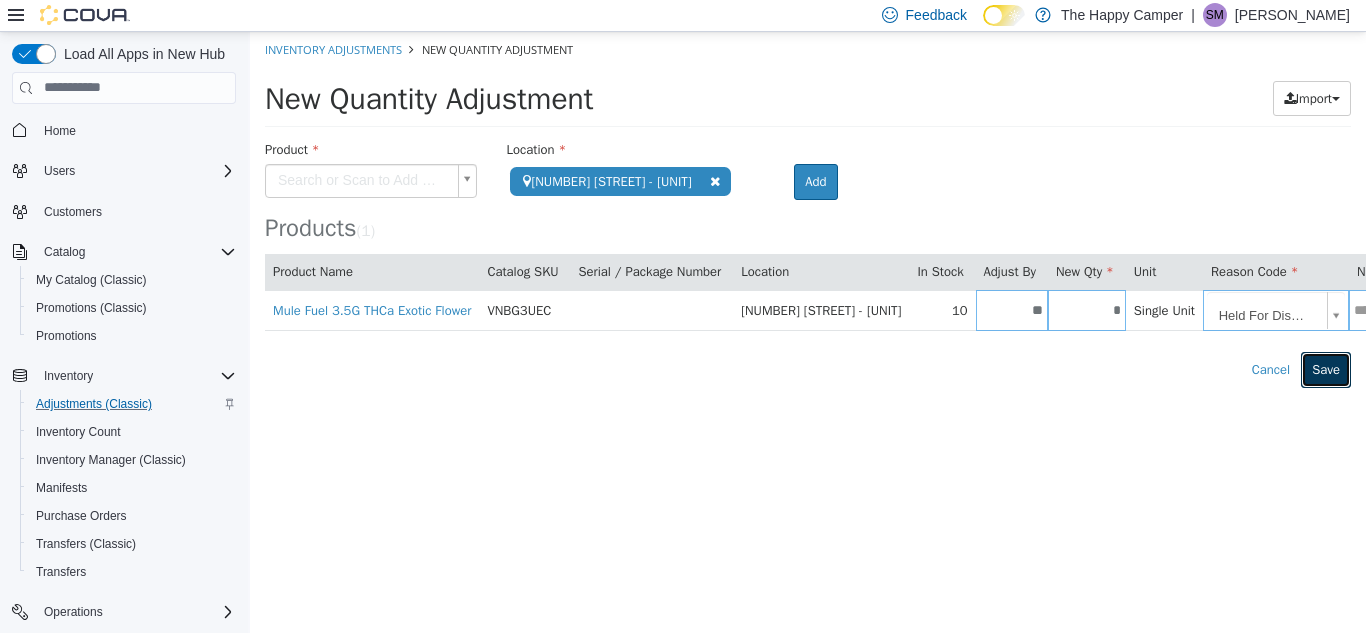 click on "Save" at bounding box center [1326, 369] 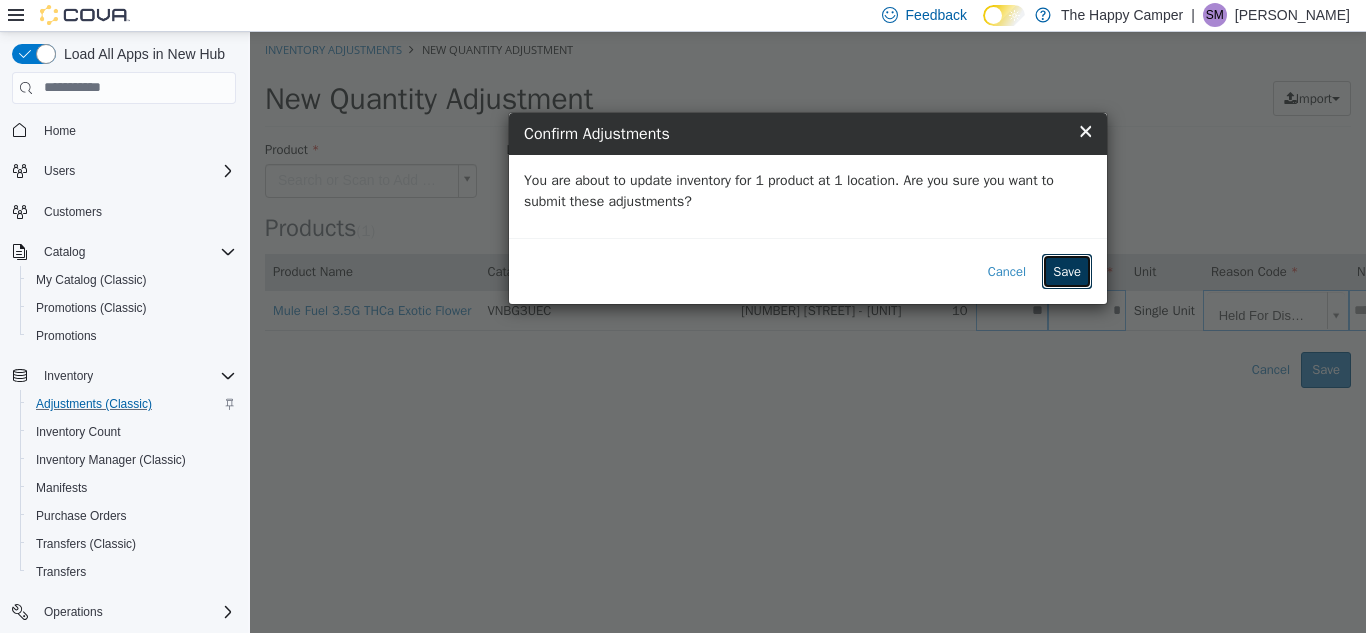 click on "Save" at bounding box center (1067, 271) 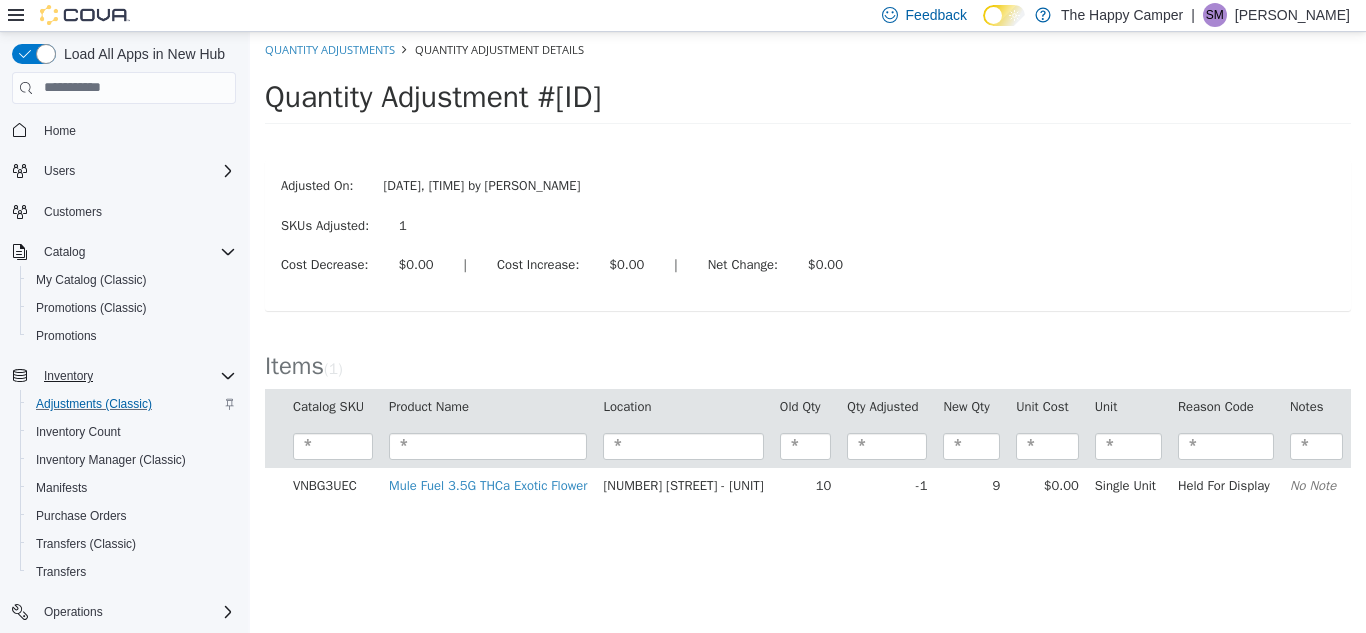 click 